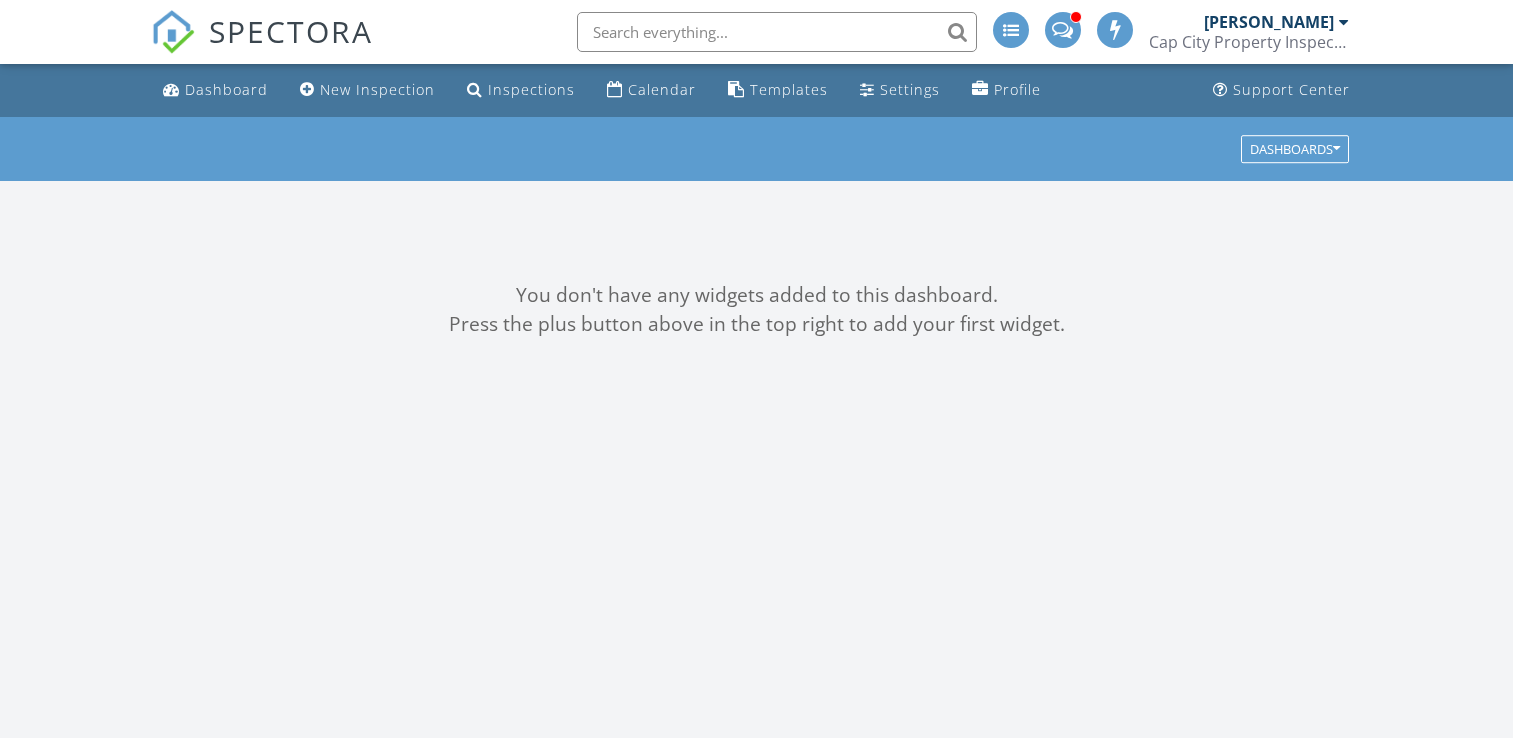 scroll, scrollTop: 0, scrollLeft: 0, axis: both 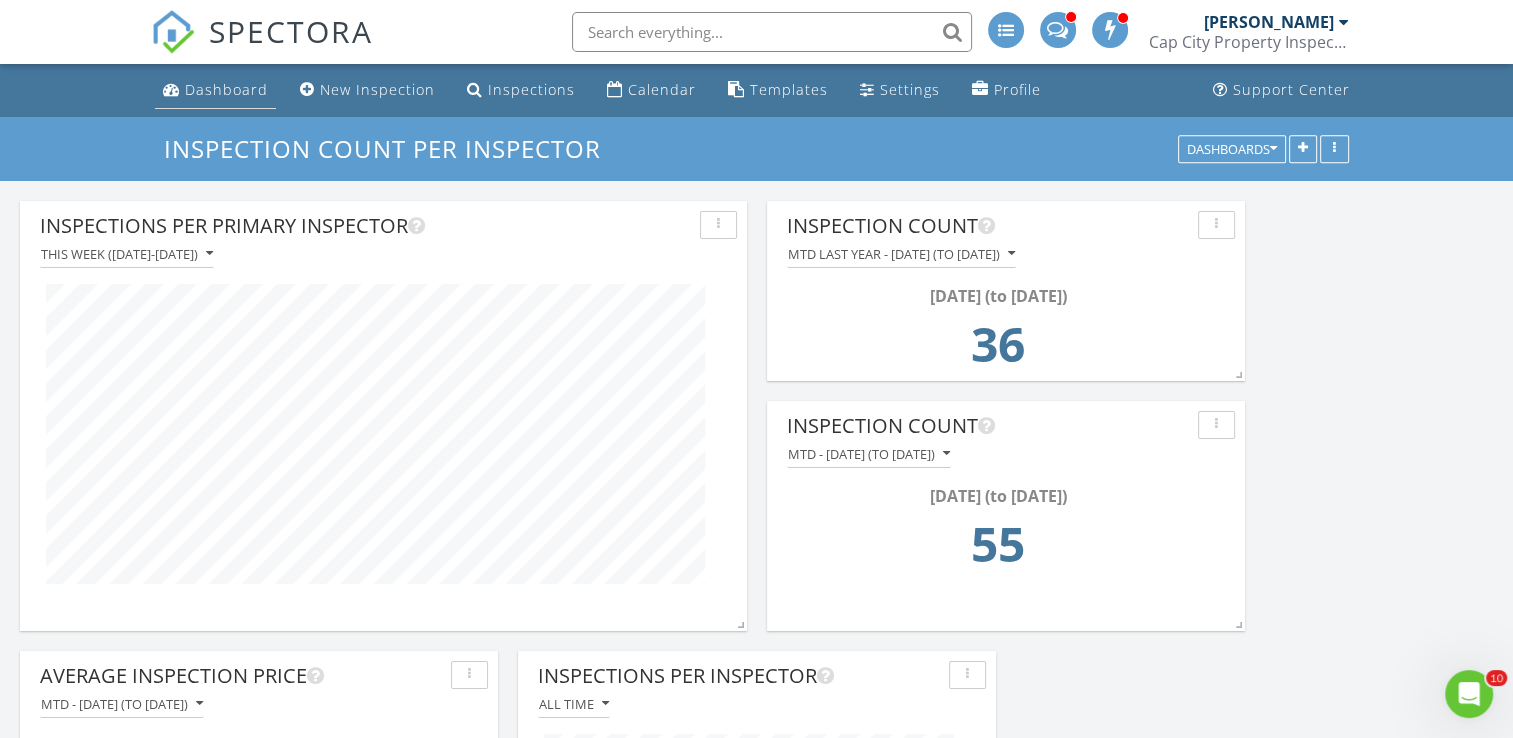 click on "Dashboard" at bounding box center (226, 89) 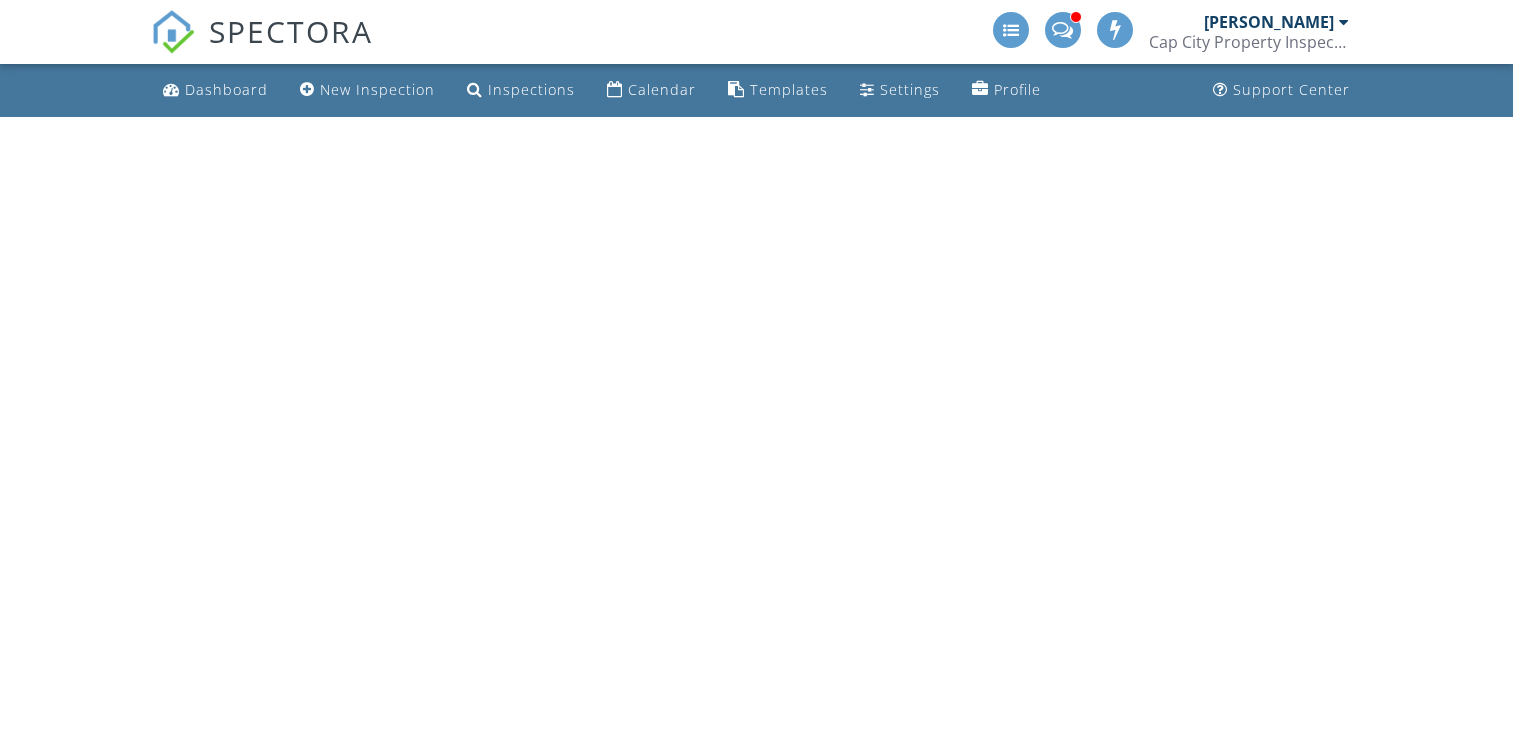 scroll, scrollTop: 0, scrollLeft: 0, axis: both 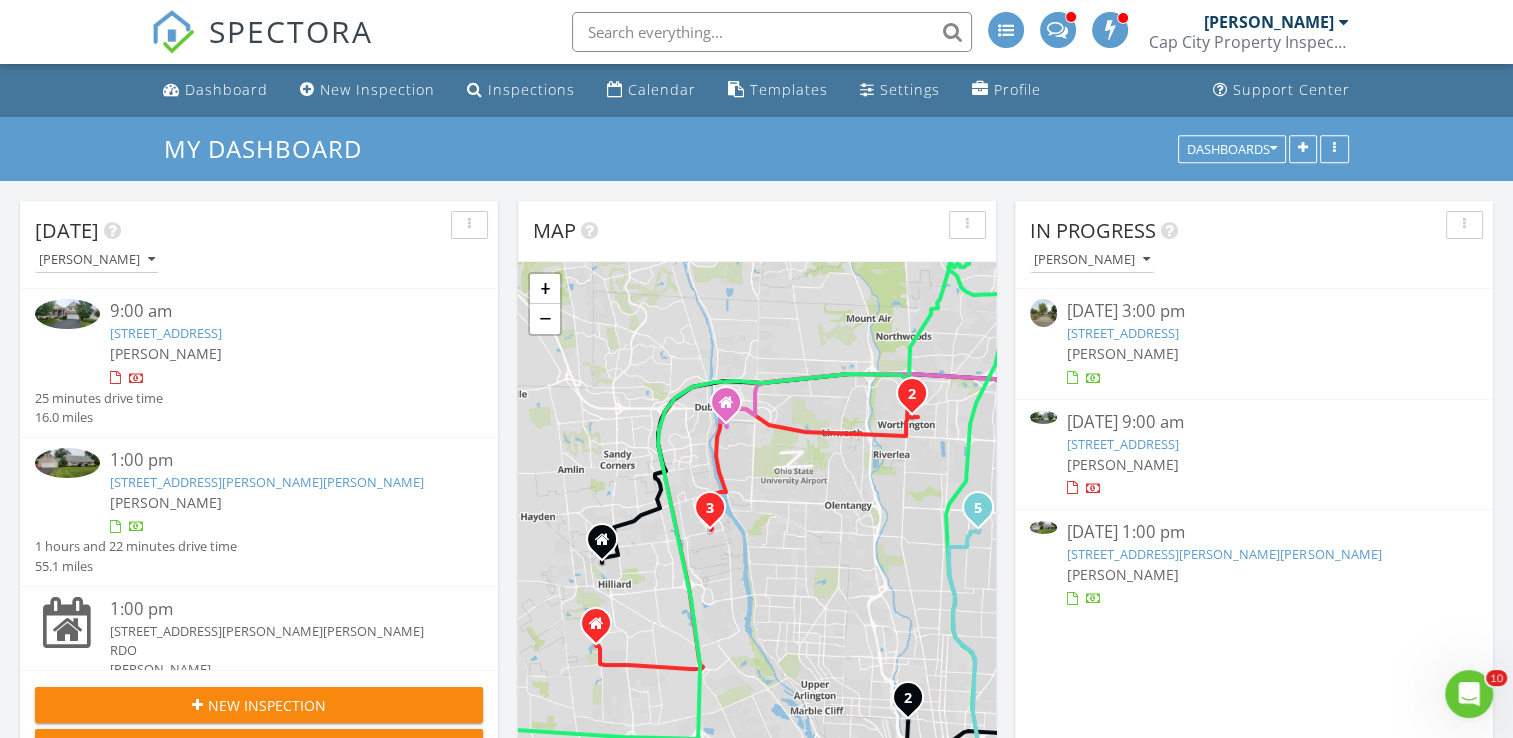 click on "5002 Harding Hwy W, Marion, OH 43302" at bounding box center [1224, 554] 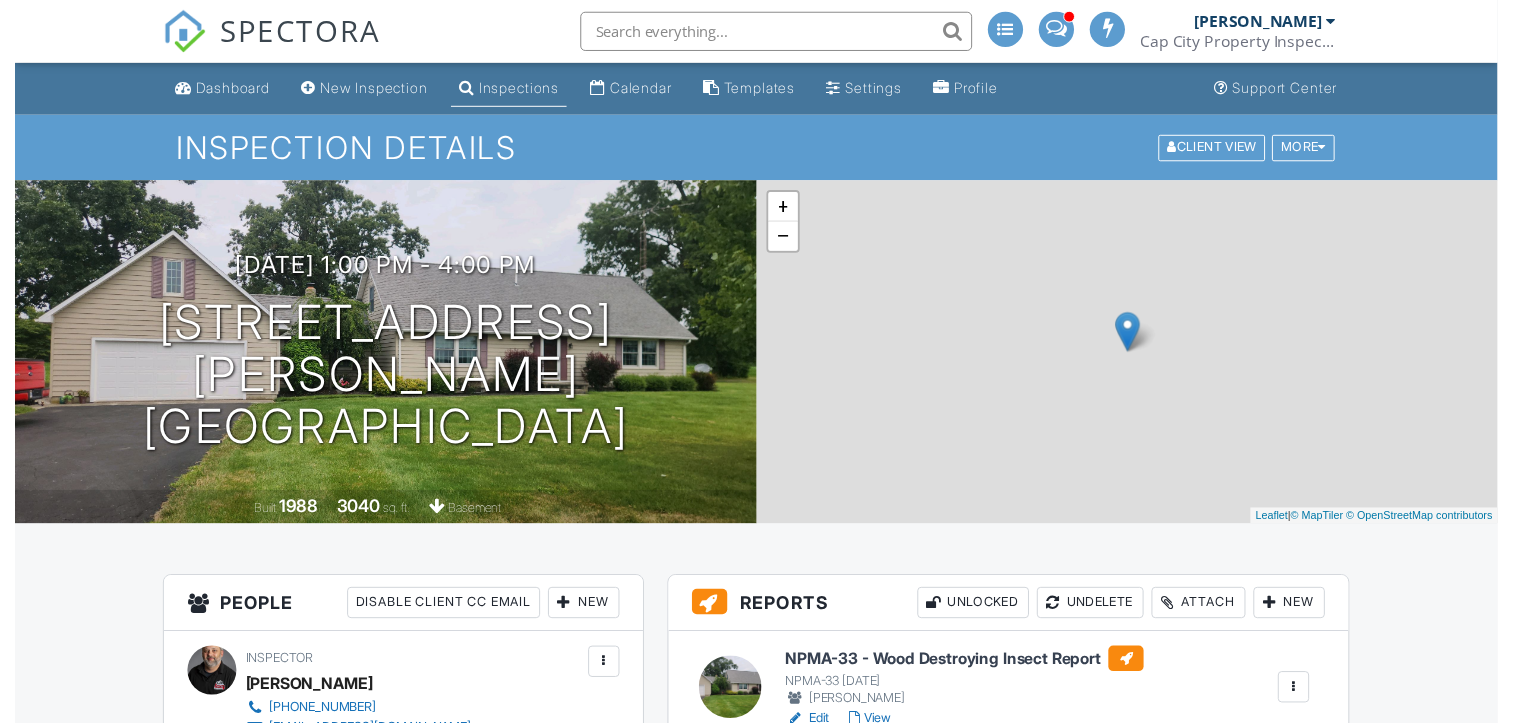 scroll, scrollTop: 0, scrollLeft: 0, axis: both 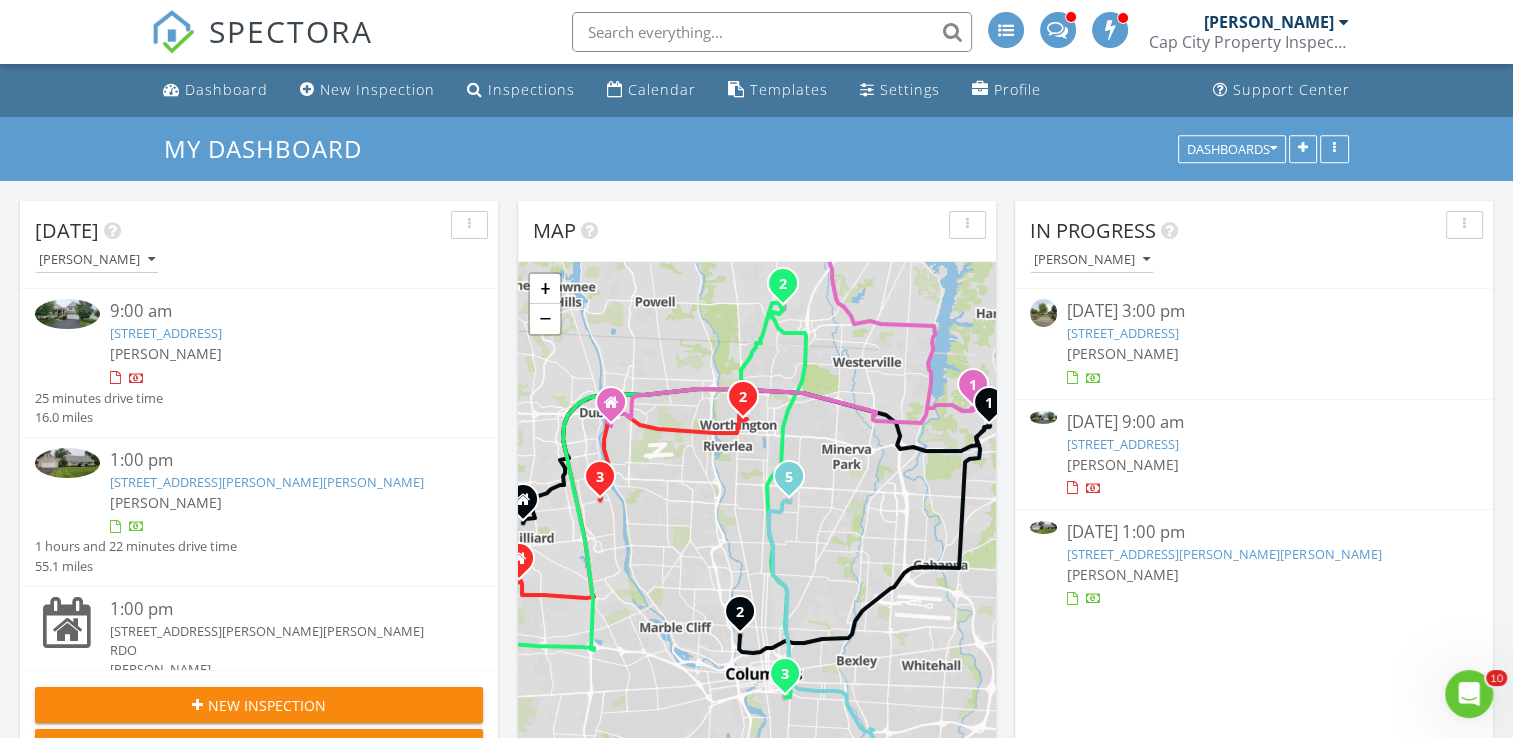 click on "5985 Mcjessy Dr, Westerville, OH 43081" at bounding box center [1123, 444] 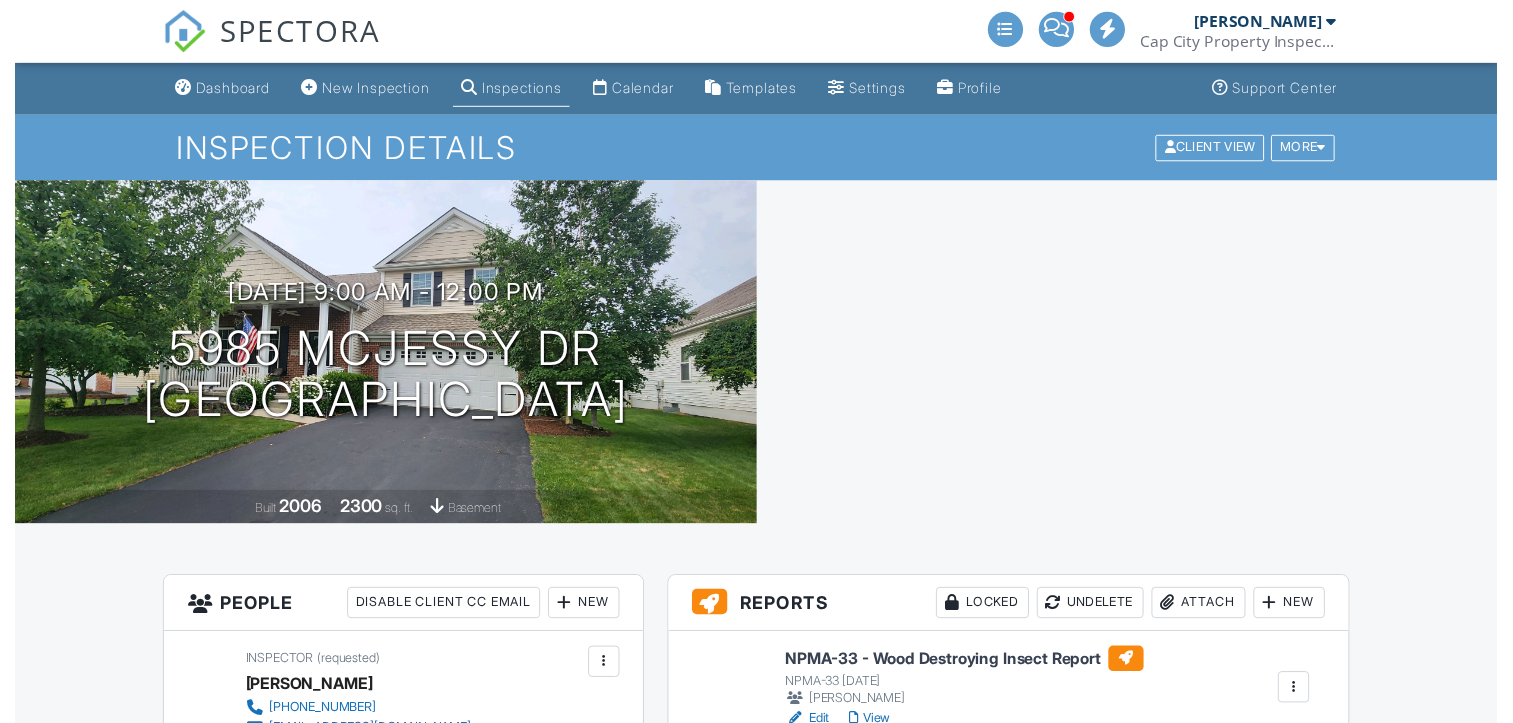 scroll, scrollTop: 0, scrollLeft: 0, axis: both 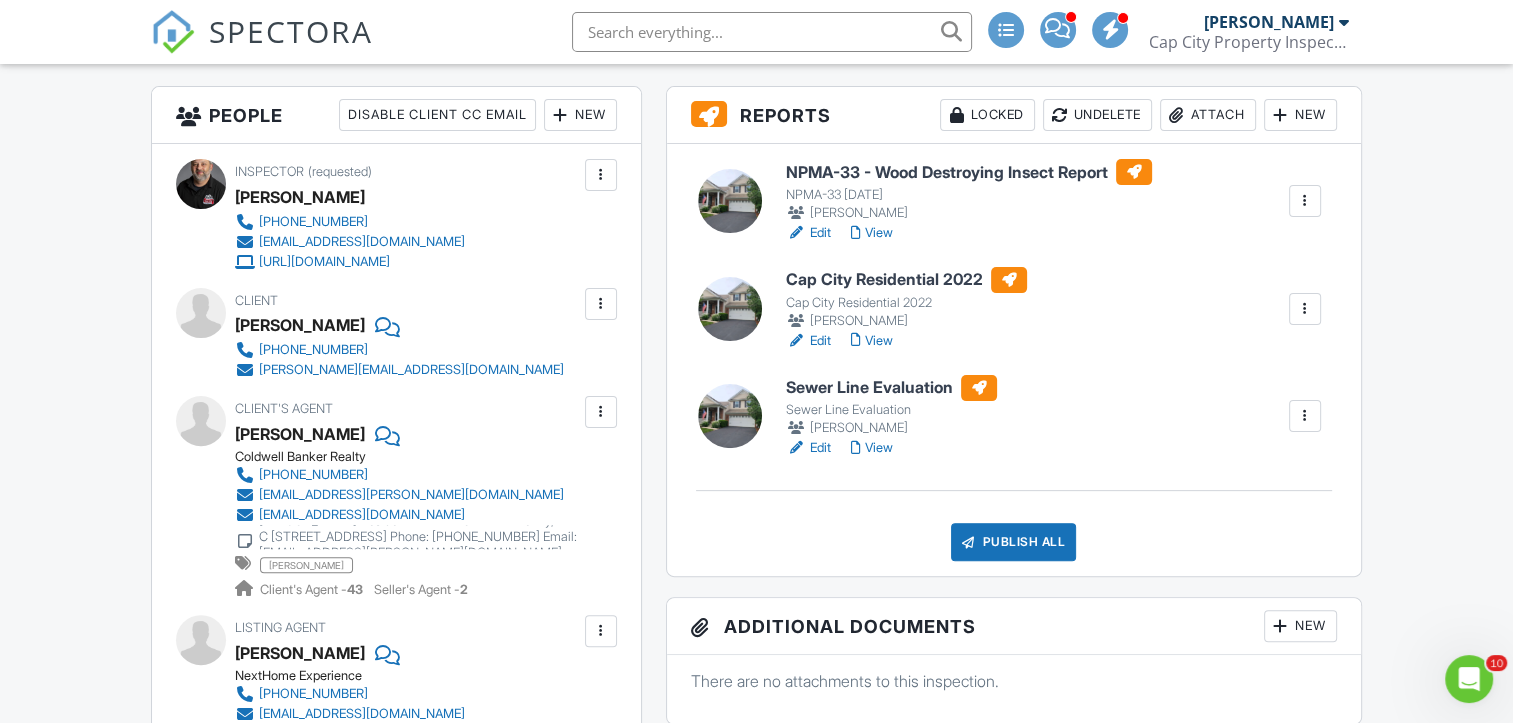 click on "View" at bounding box center [872, 448] 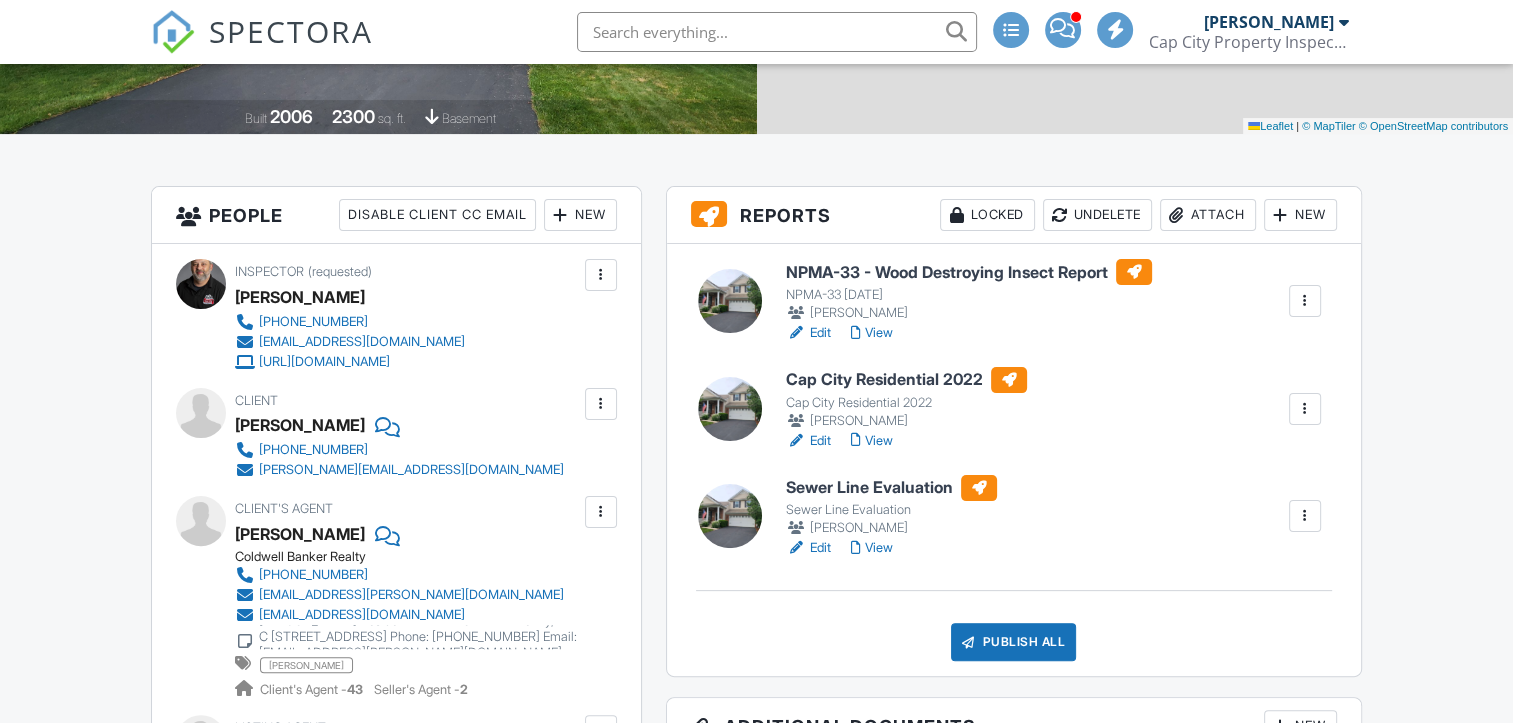 scroll, scrollTop: 400, scrollLeft: 0, axis: vertical 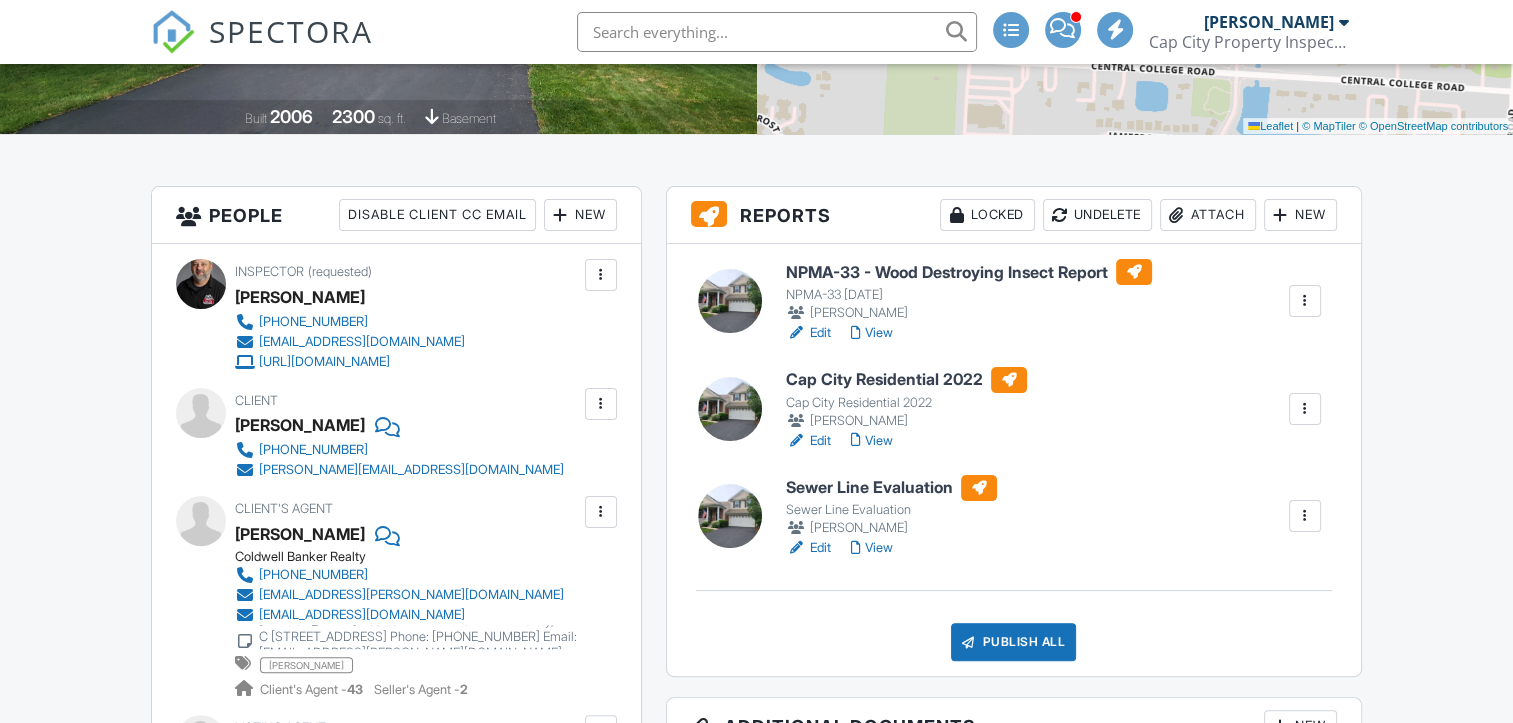 click on "View" at bounding box center (872, 333) 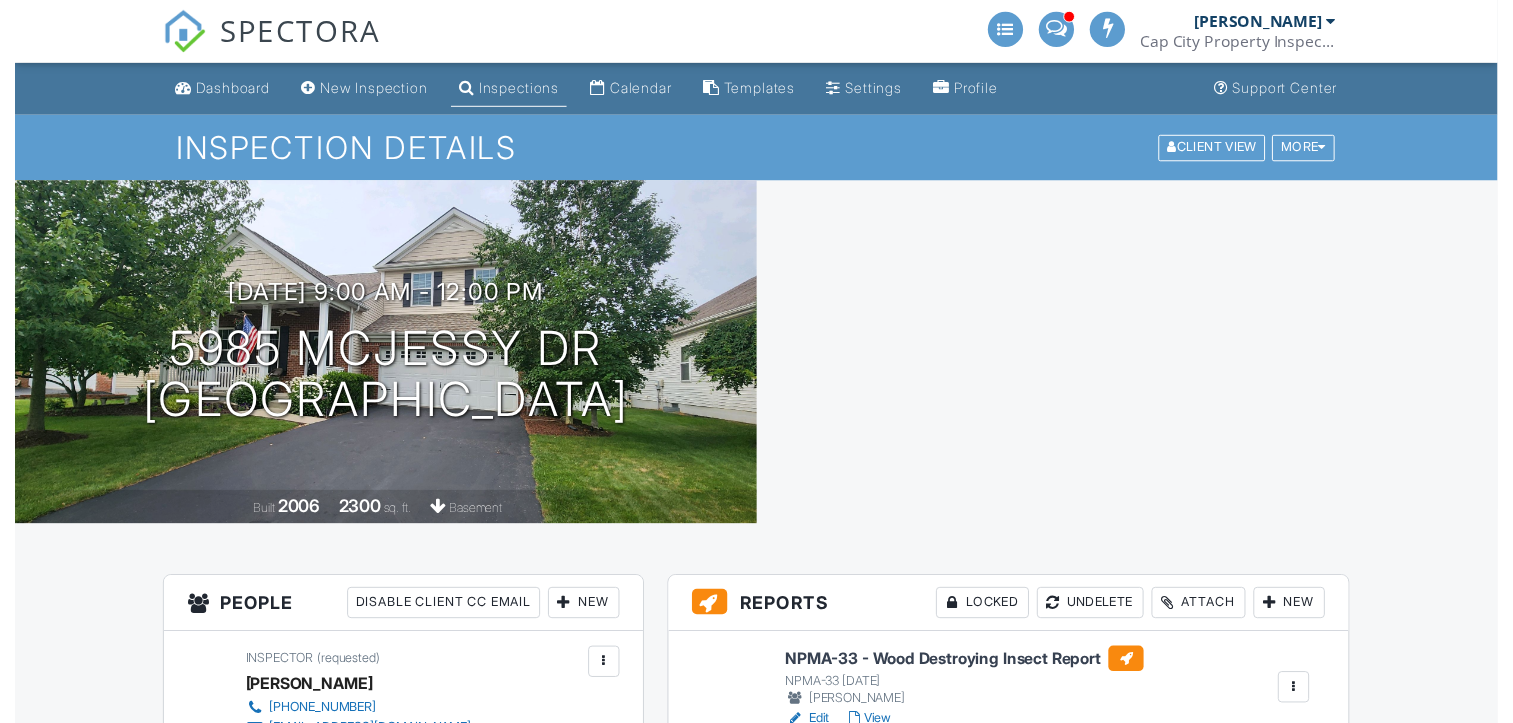 scroll, scrollTop: 0, scrollLeft: 0, axis: both 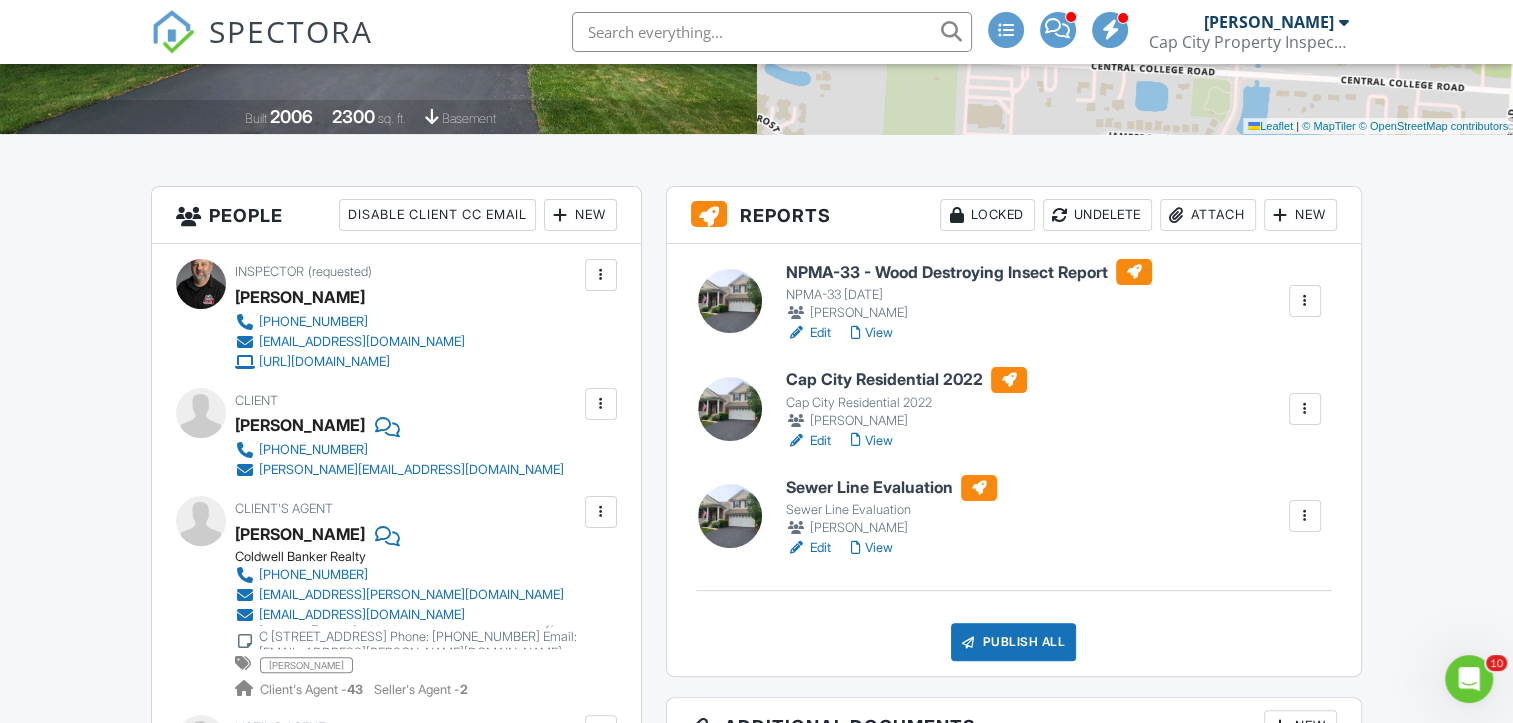 click on "View" at bounding box center (872, 441) 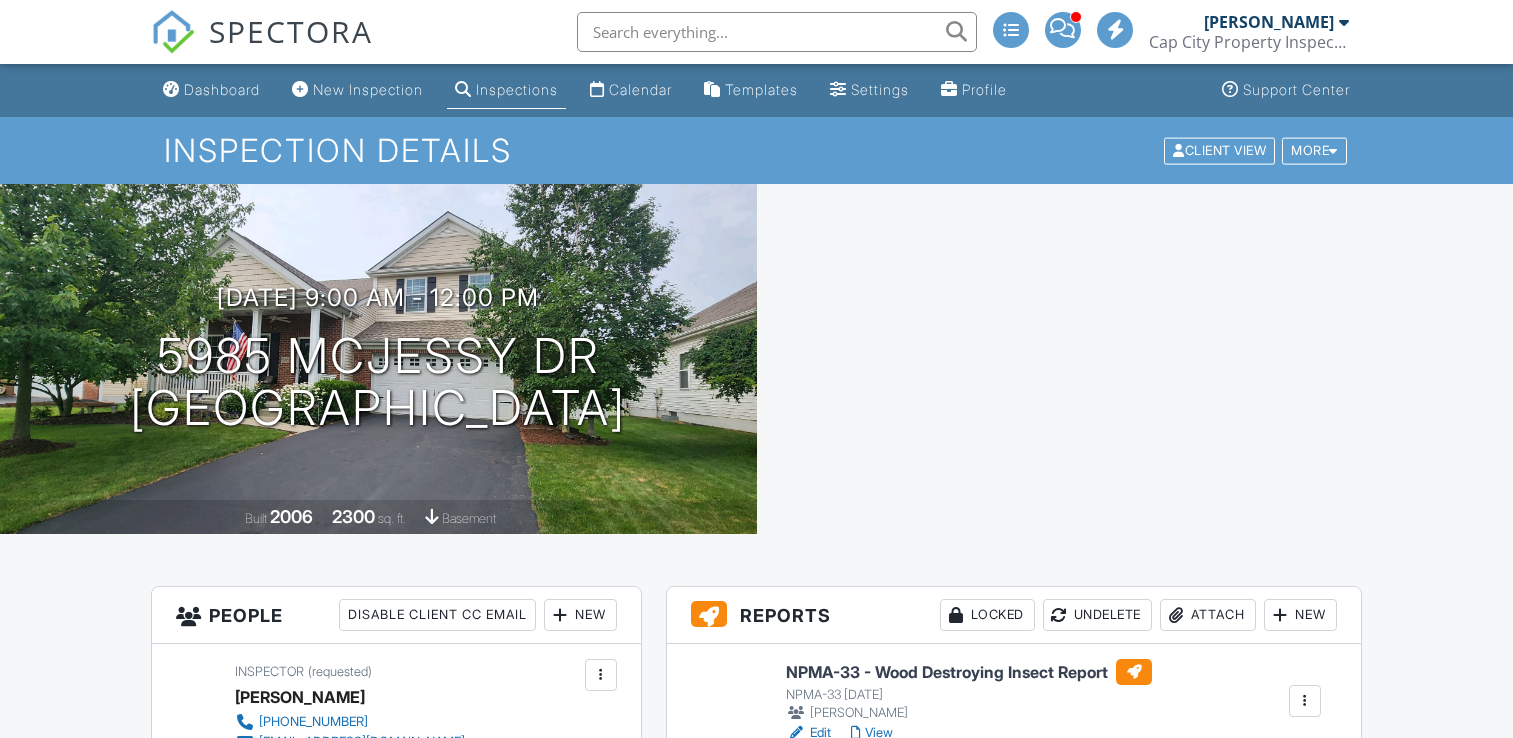 click on "View" at bounding box center (872, 948) 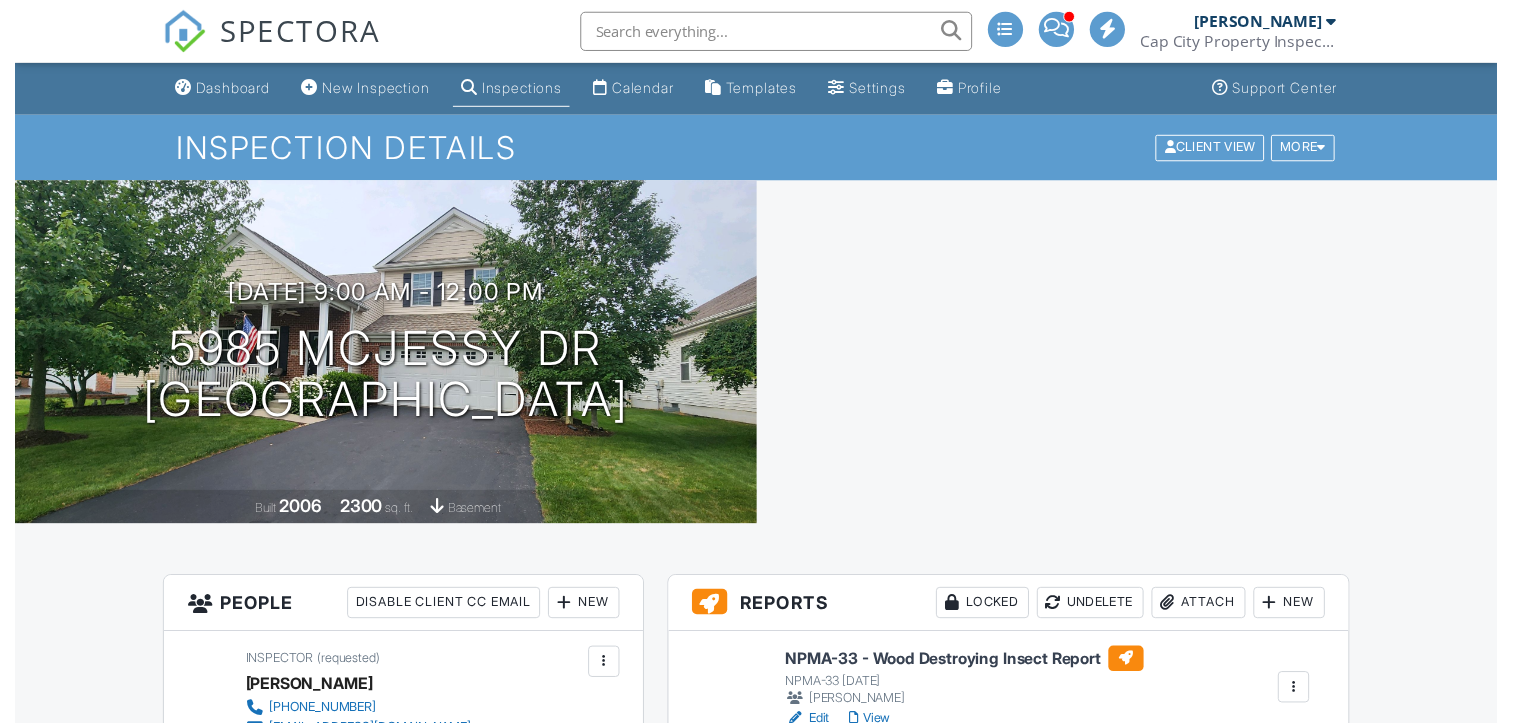 scroll, scrollTop: 500, scrollLeft: 0, axis: vertical 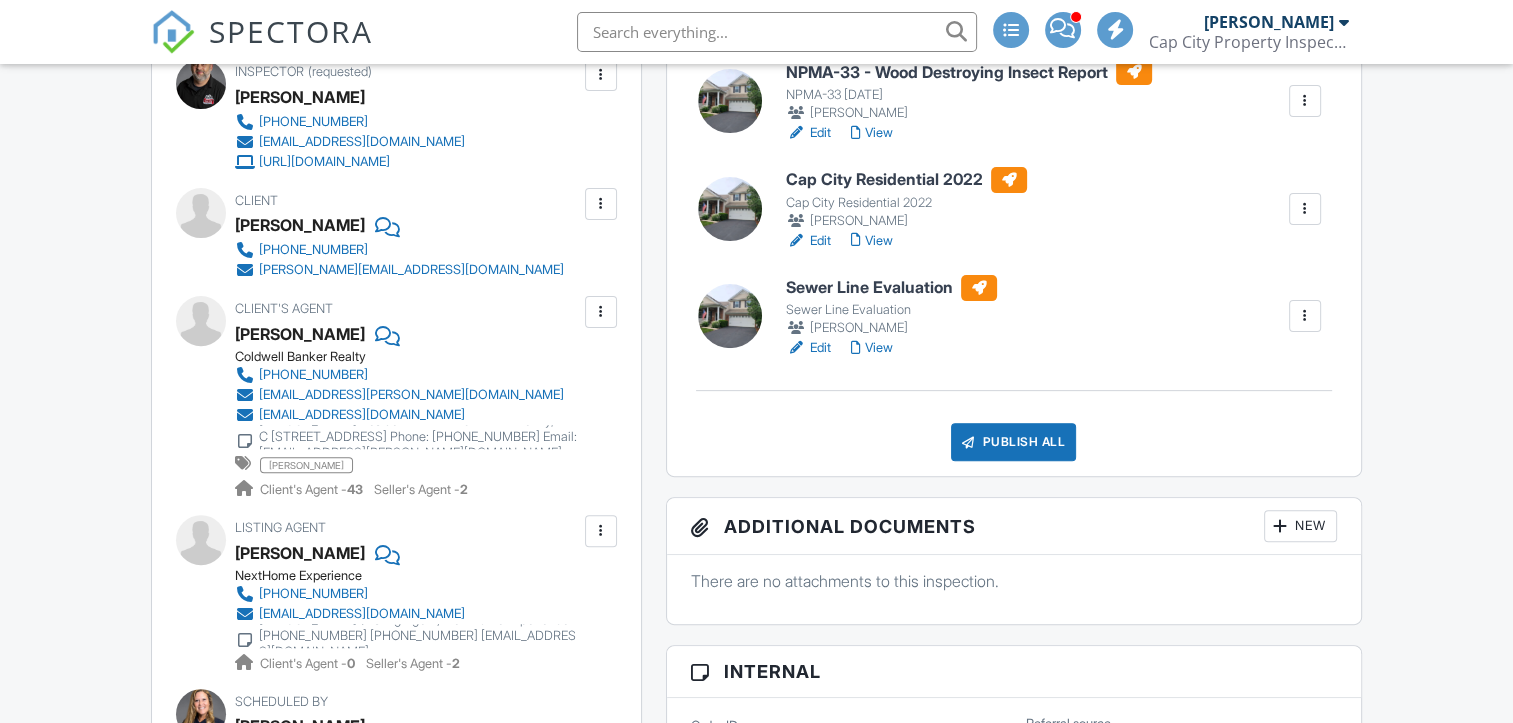 click on "View" at bounding box center (872, 241) 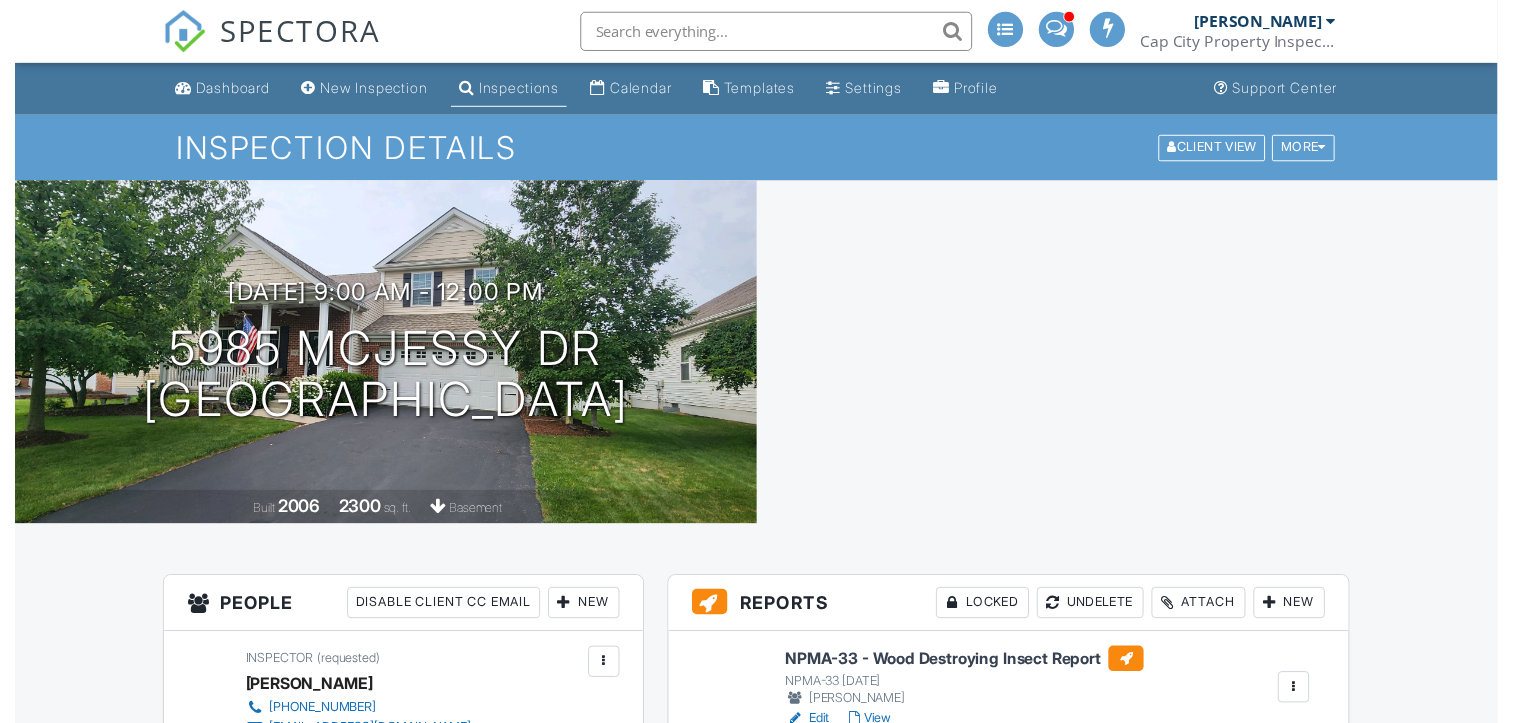 scroll, scrollTop: 0, scrollLeft: 0, axis: both 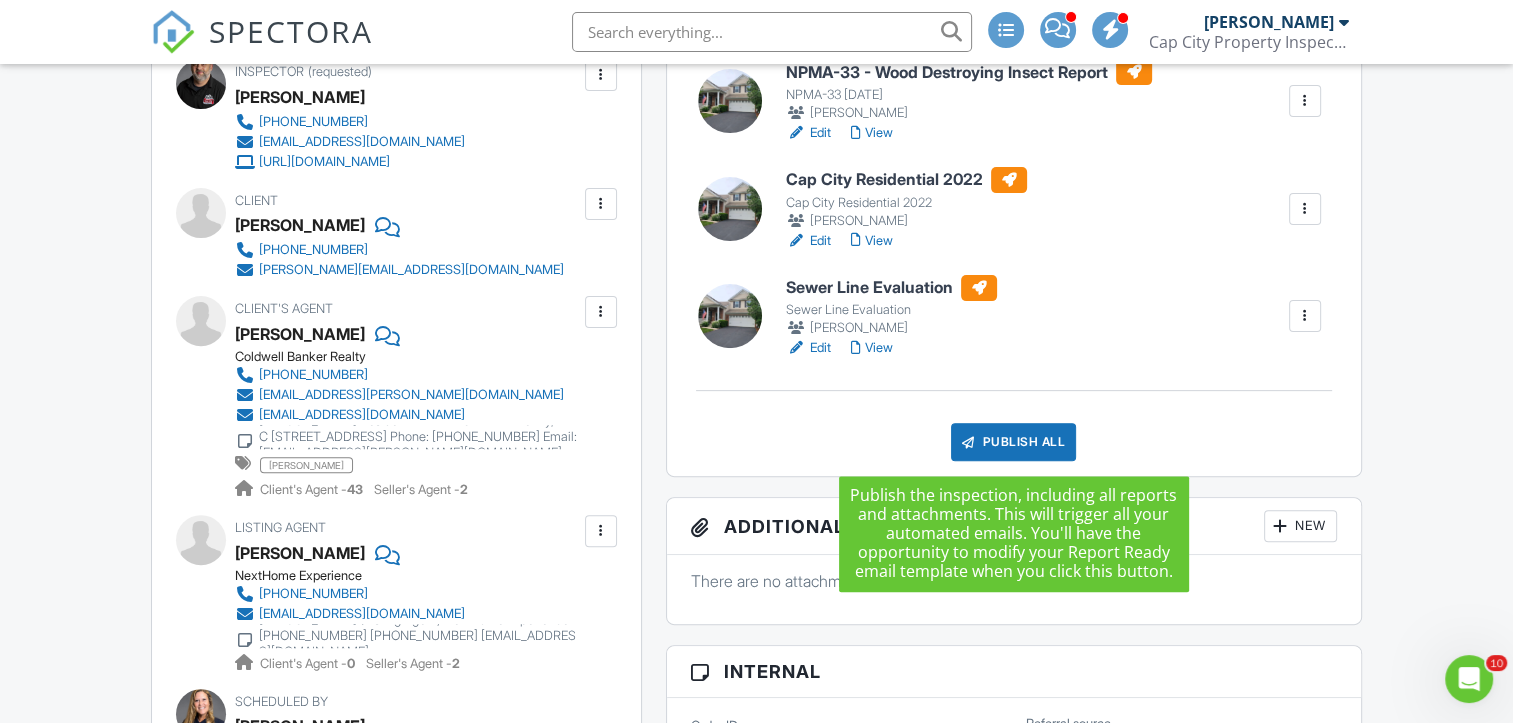 click on "Publish All" at bounding box center [1013, 442] 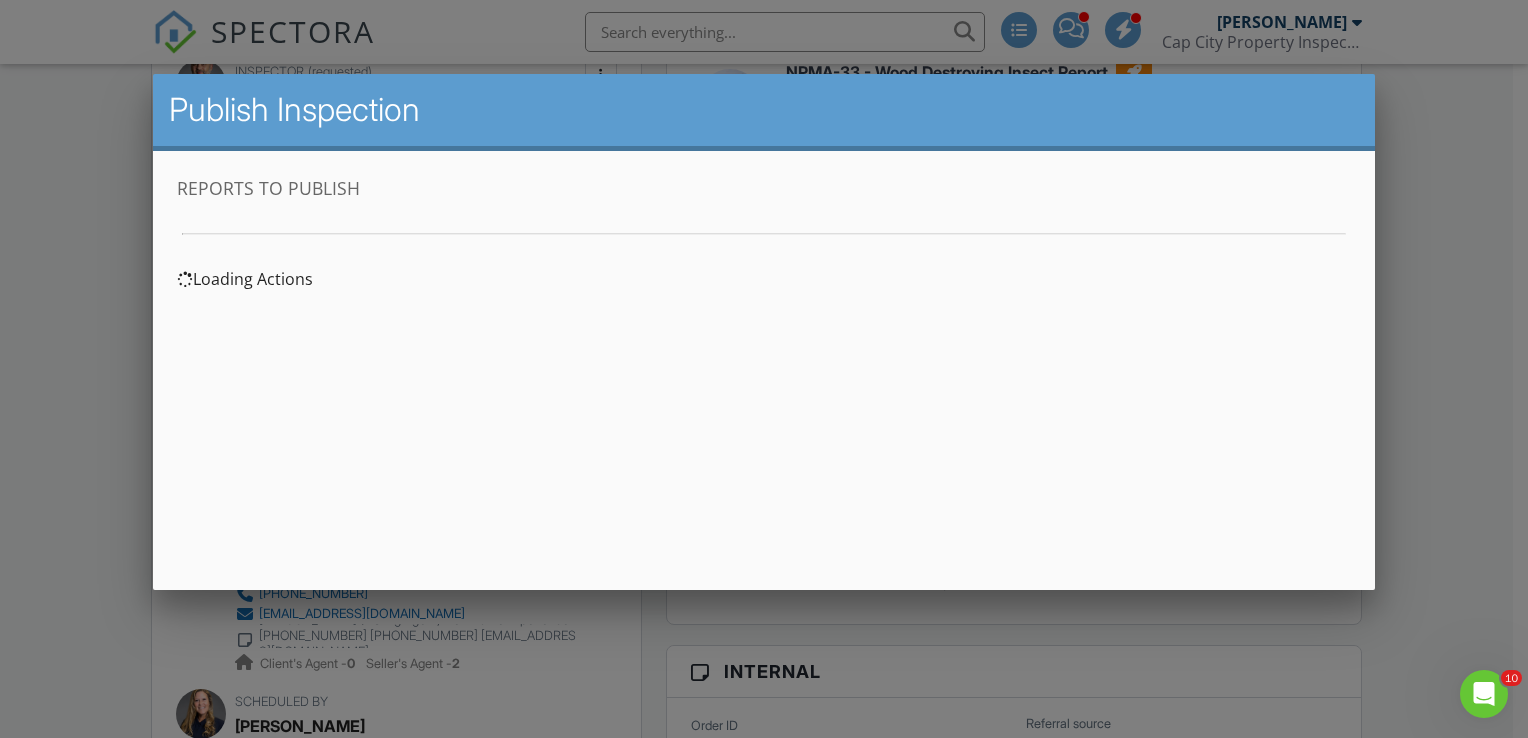 scroll, scrollTop: 0, scrollLeft: 0, axis: both 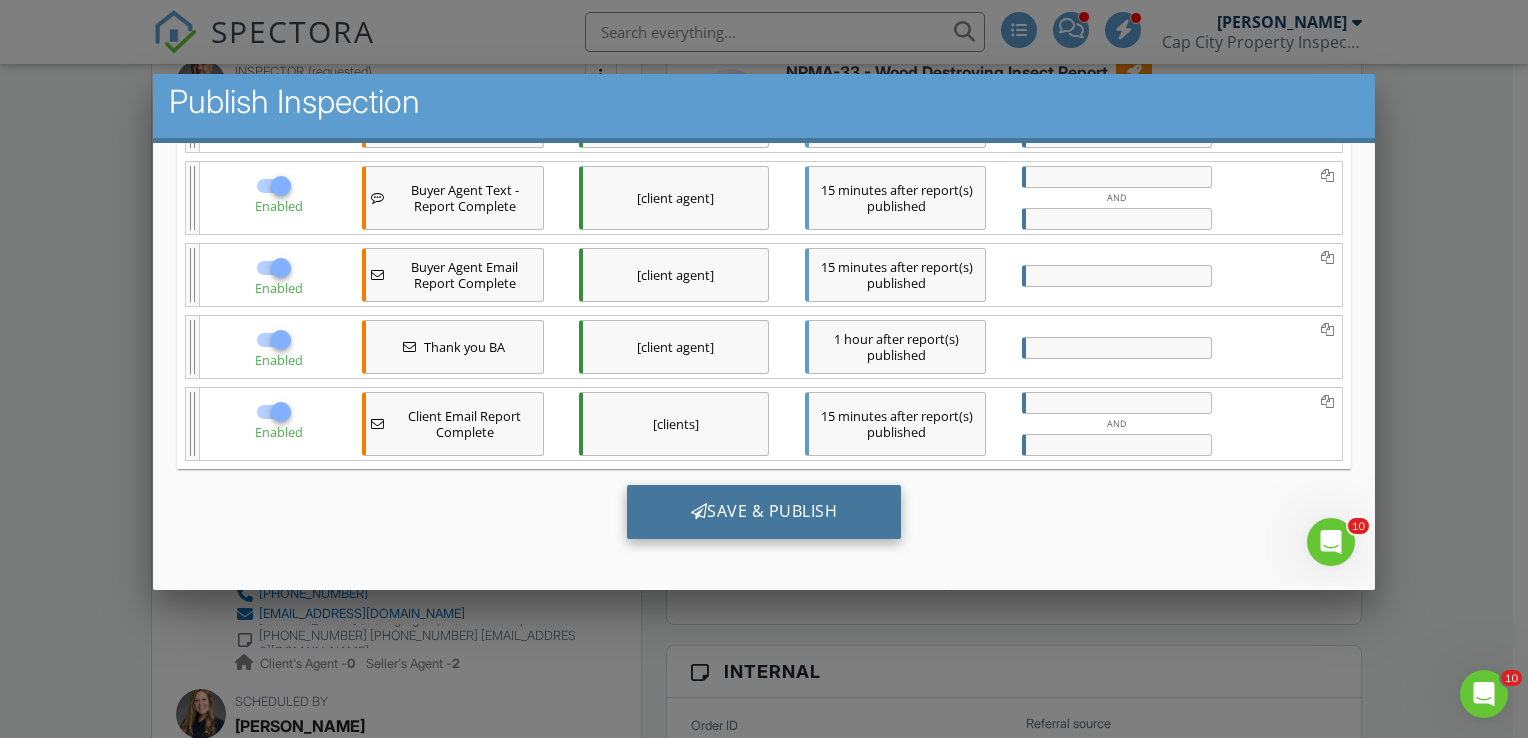 click on "Save & Publish" at bounding box center (763, 511) 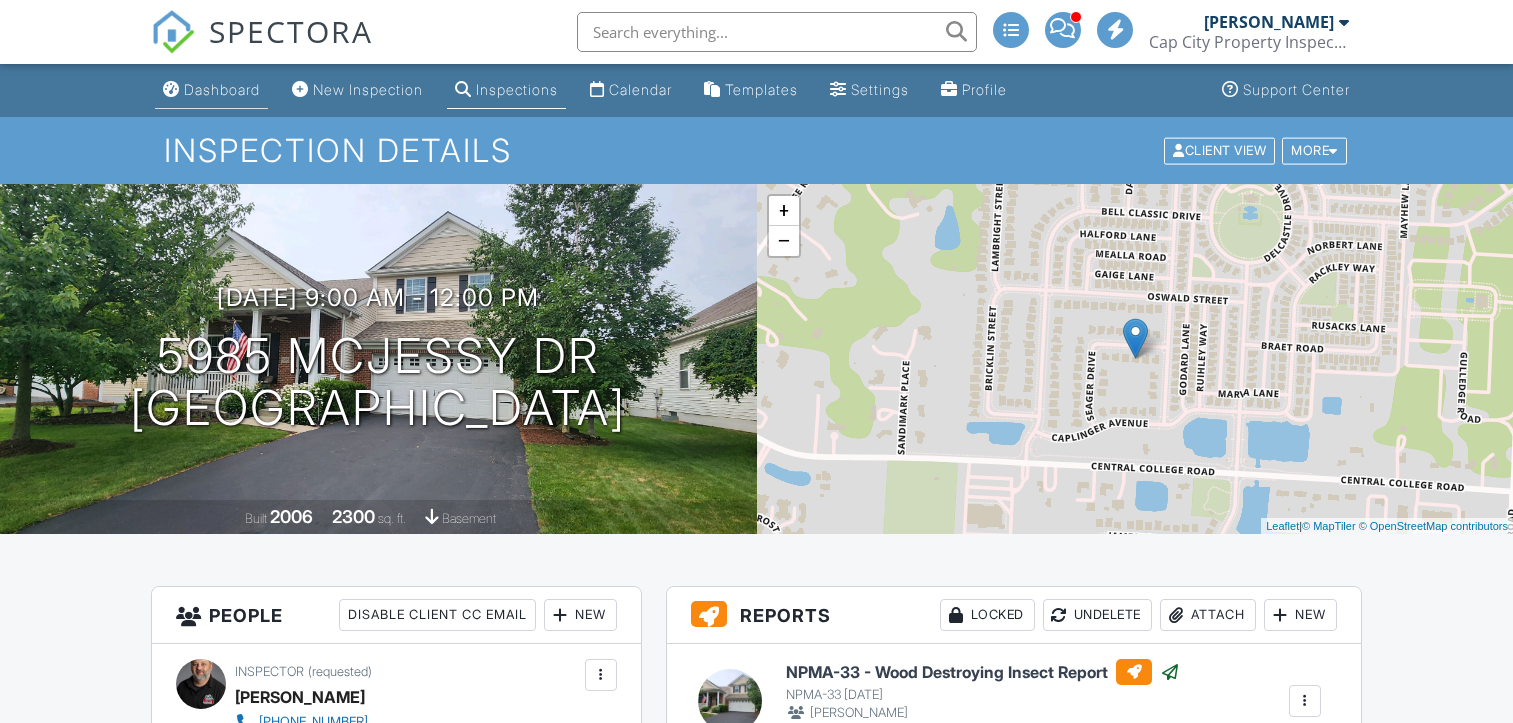 scroll, scrollTop: 0, scrollLeft: 0, axis: both 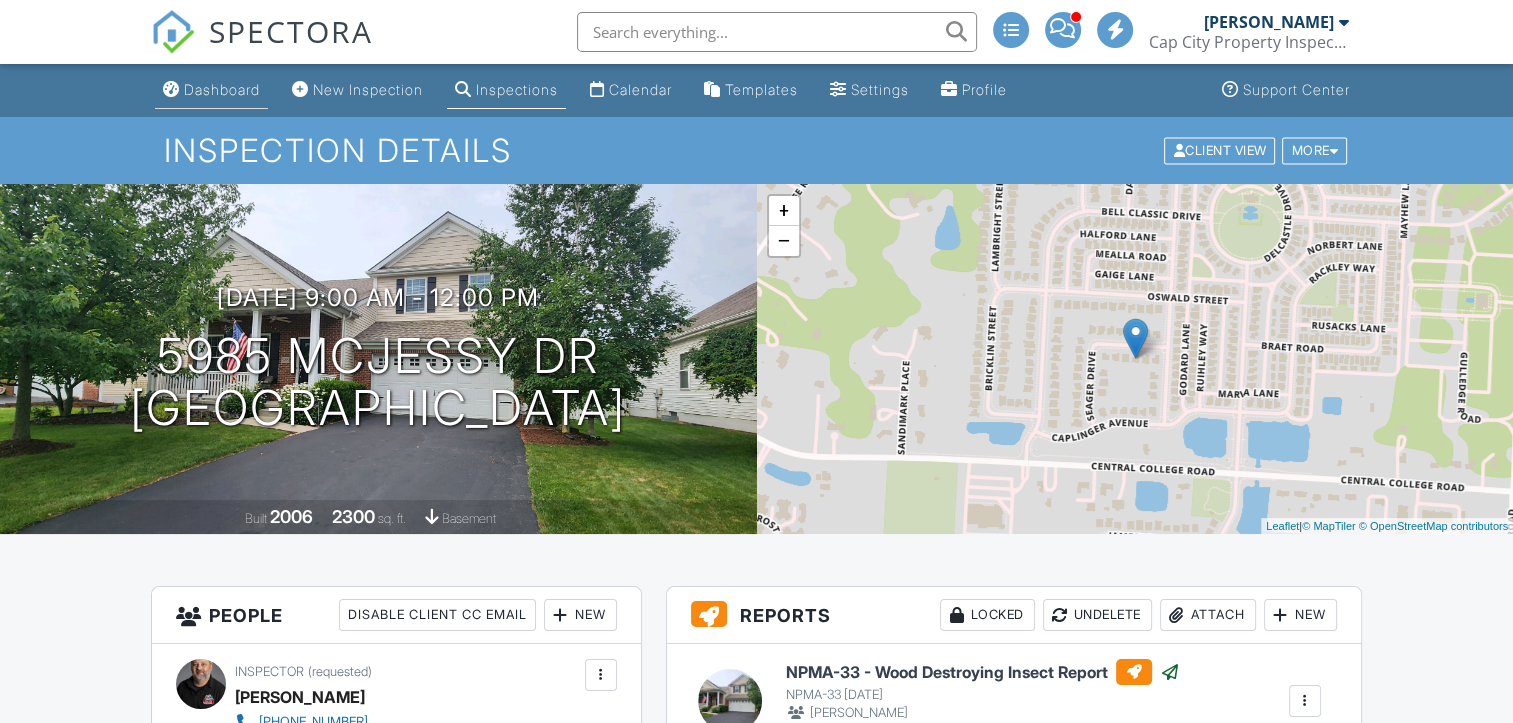 click on "Dashboard" at bounding box center (222, 89) 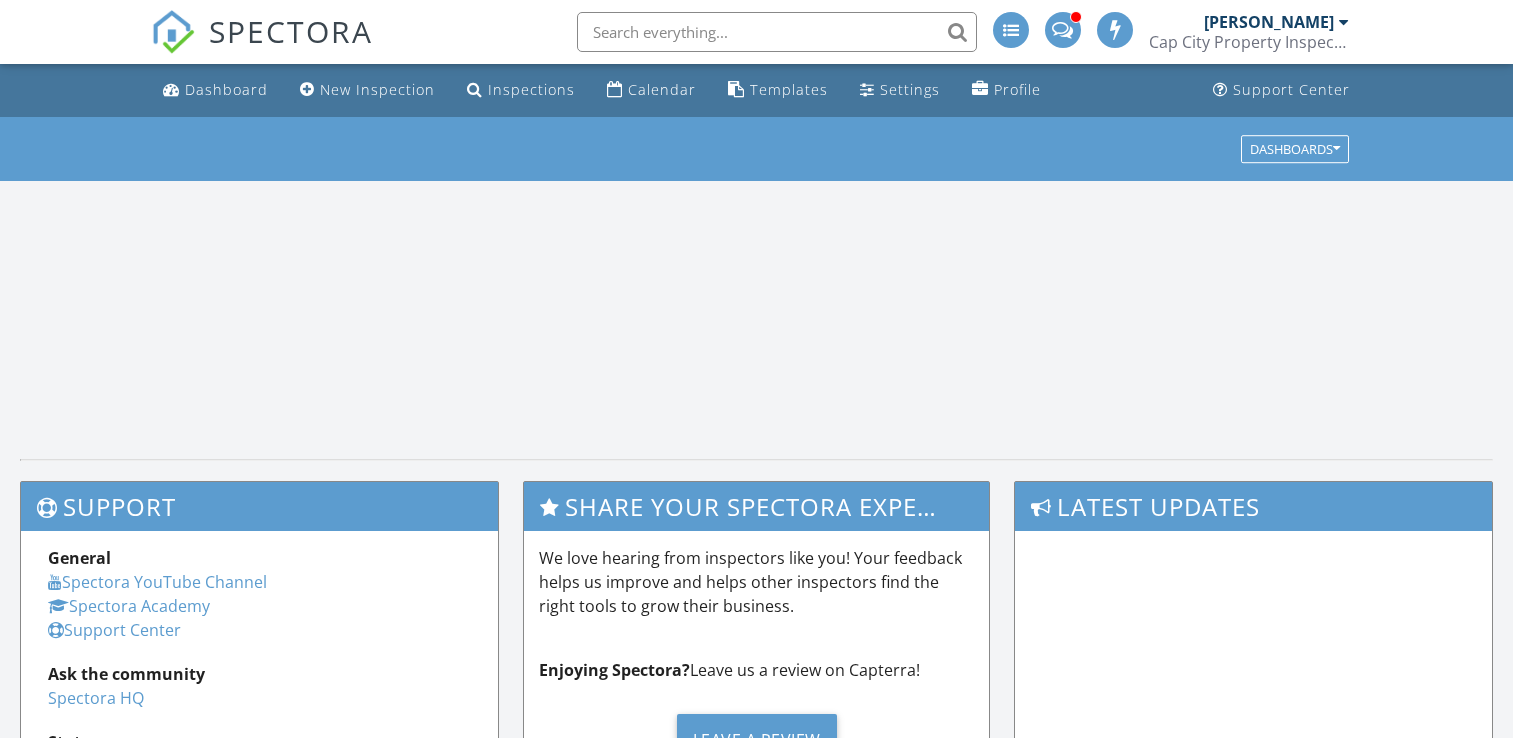 scroll, scrollTop: 0, scrollLeft: 0, axis: both 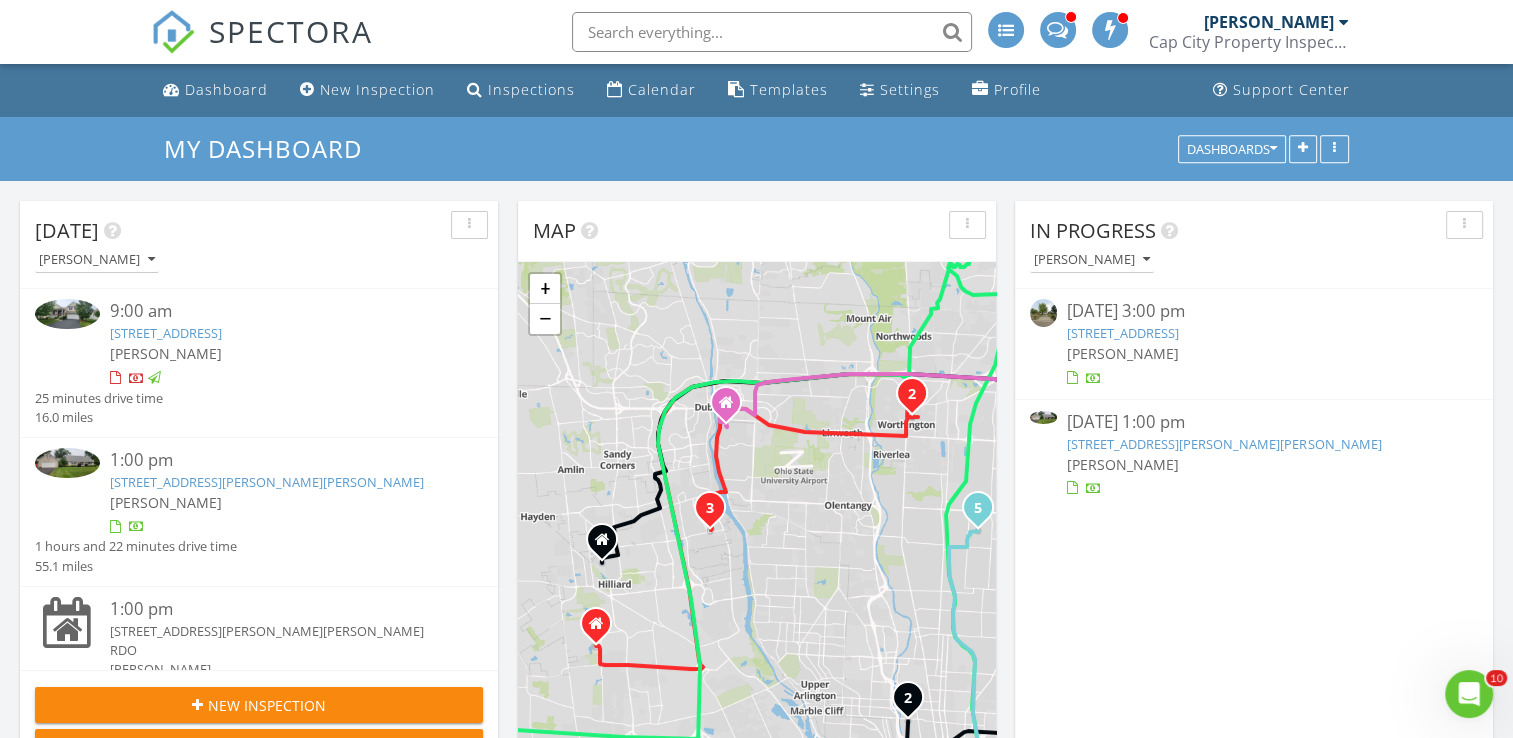 click on "5002 Harding Hwy W, Marion, OH 43302" at bounding box center (1224, 444) 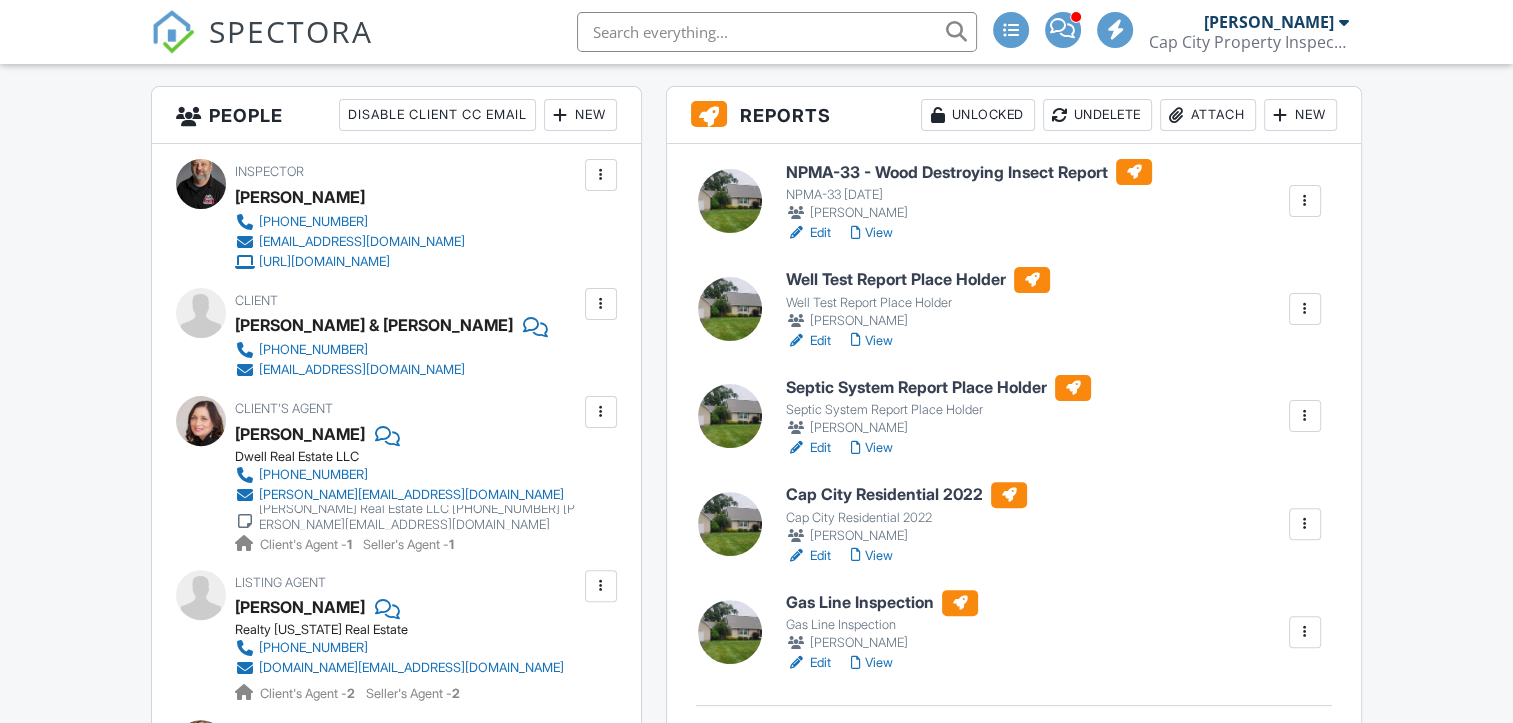 scroll, scrollTop: 500, scrollLeft: 0, axis: vertical 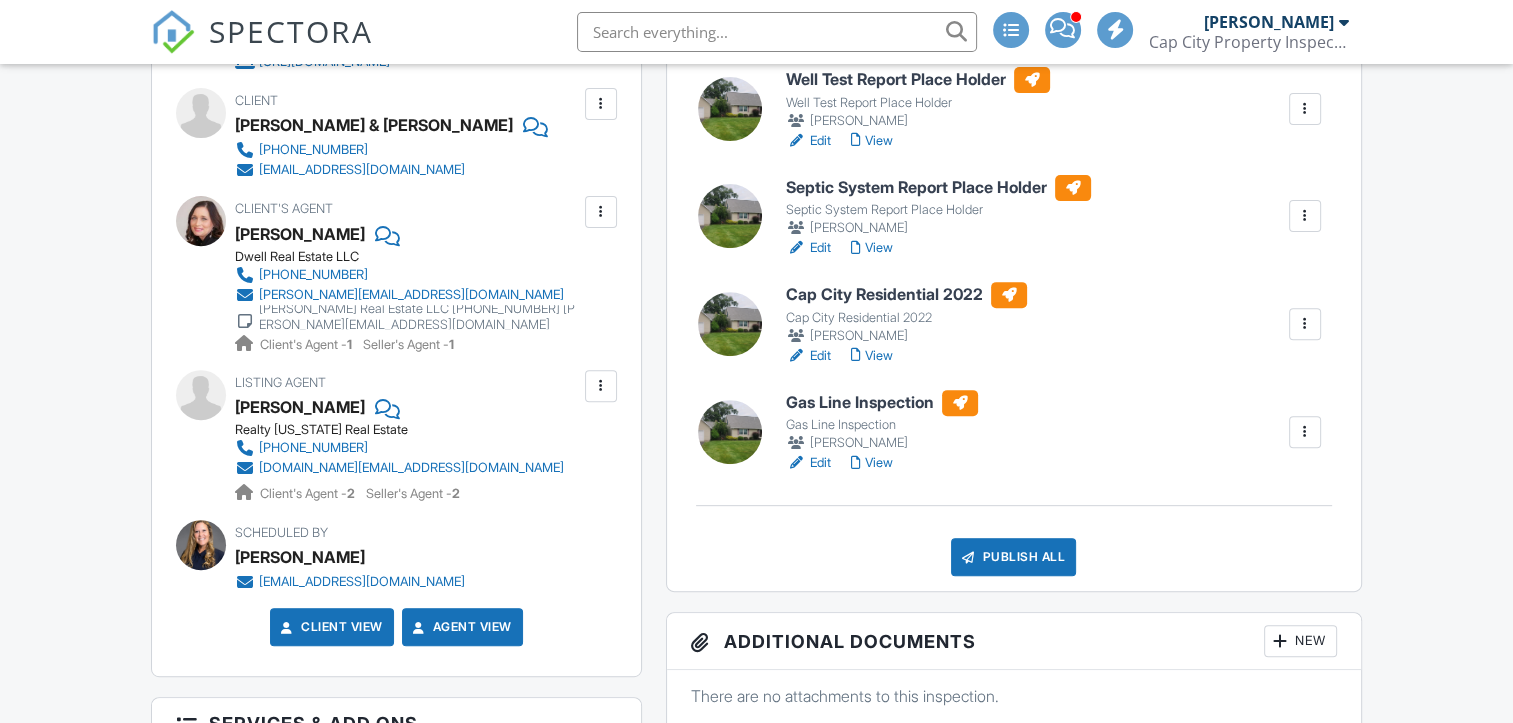 click on "View" at bounding box center [872, 356] 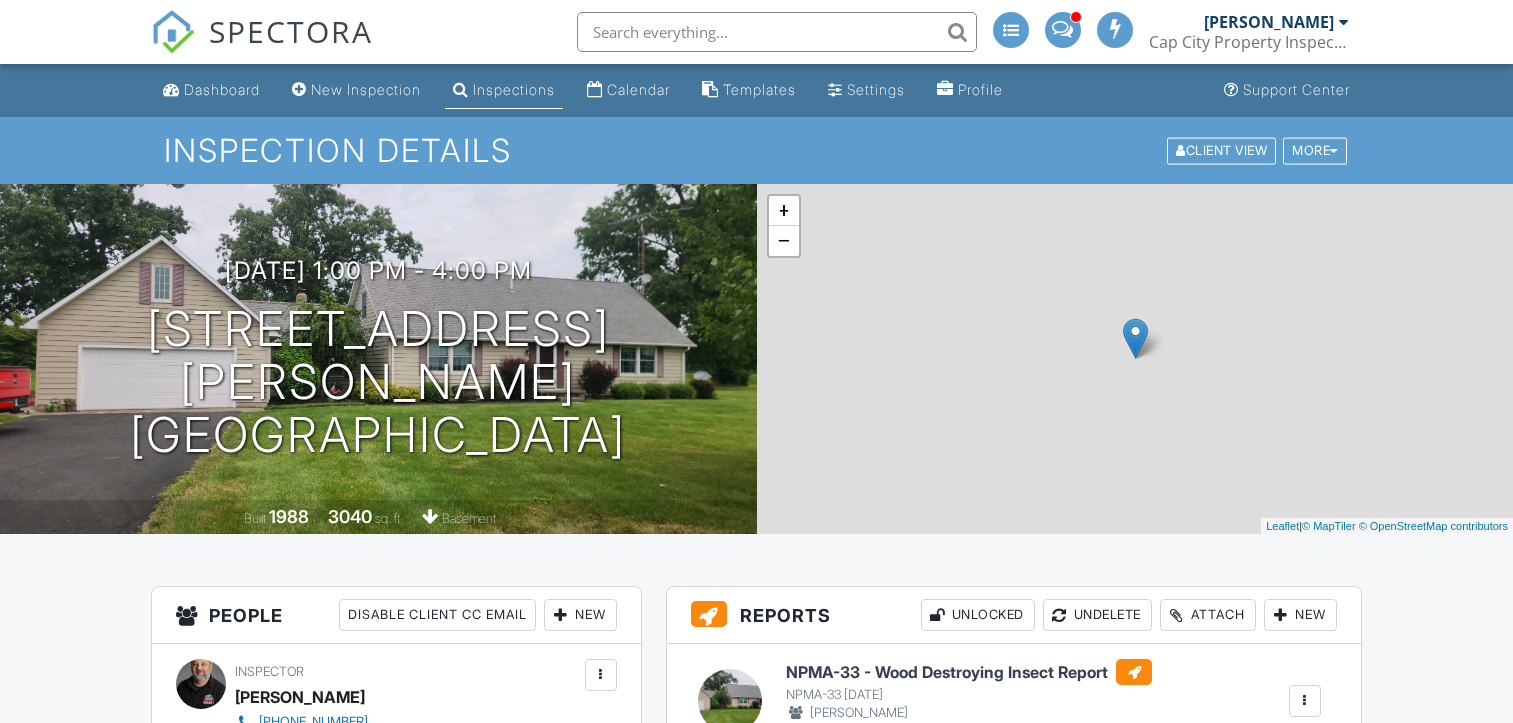 scroll, scrollTop: 500, scrollLeft: 0, axis: vertical 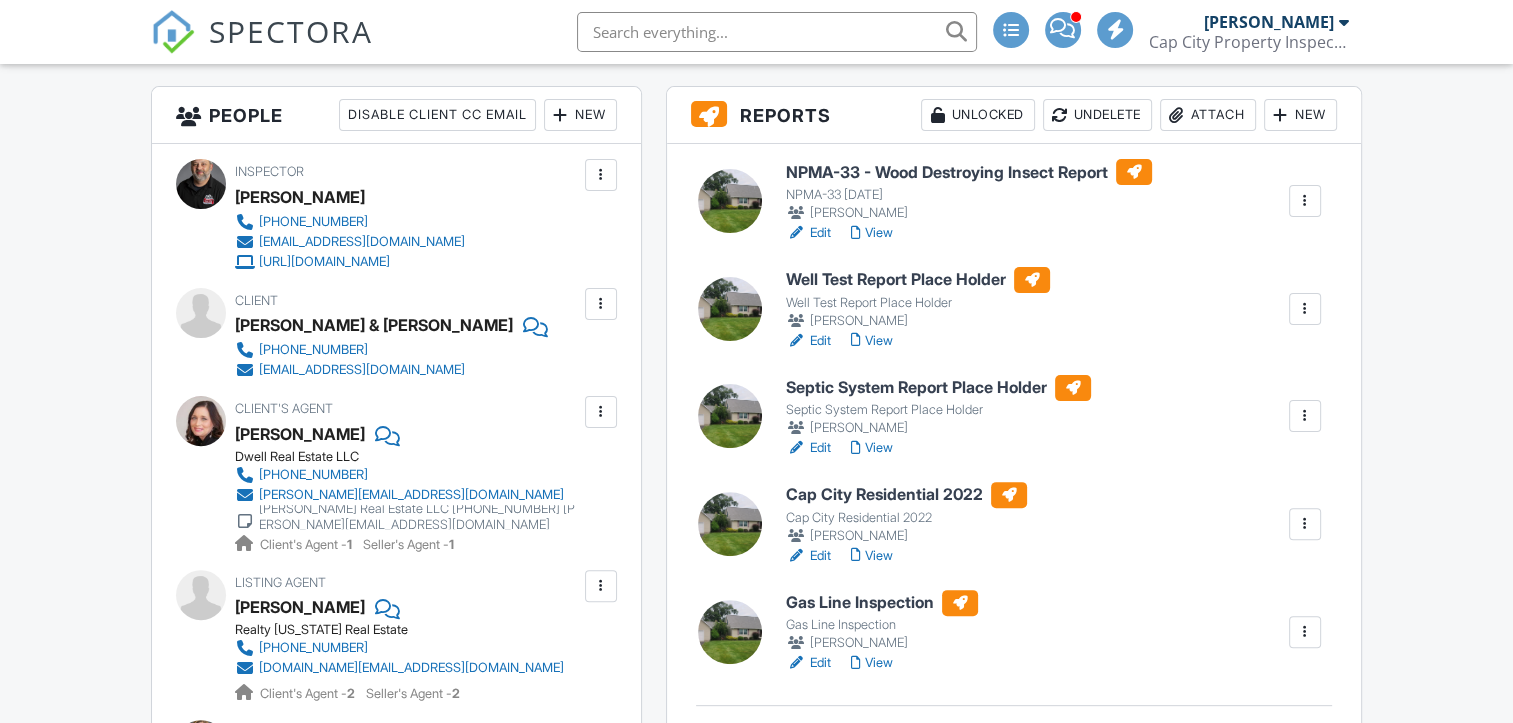 click on "View" at bounding box center (872, 663) 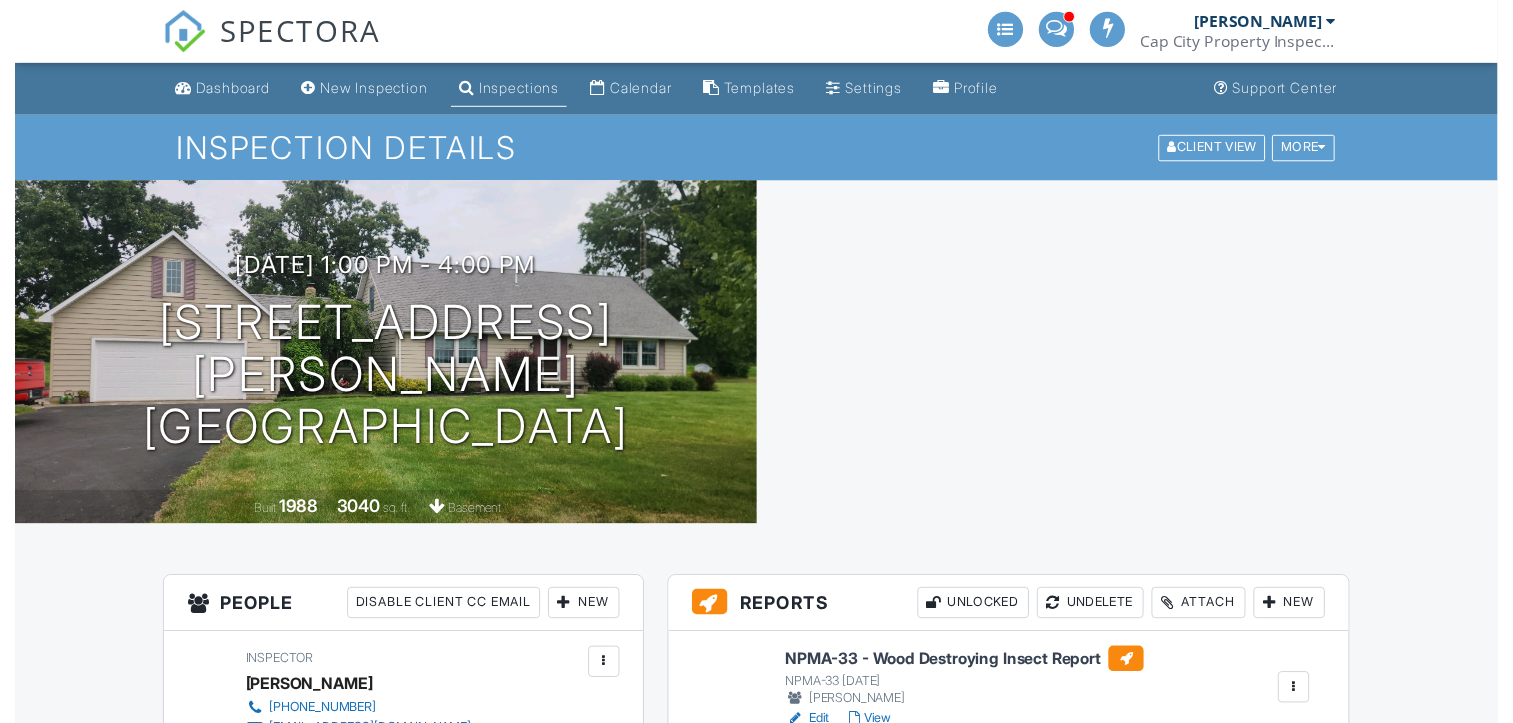 scroll, scrollTop: 0, scrollLeft: 0, axis: both 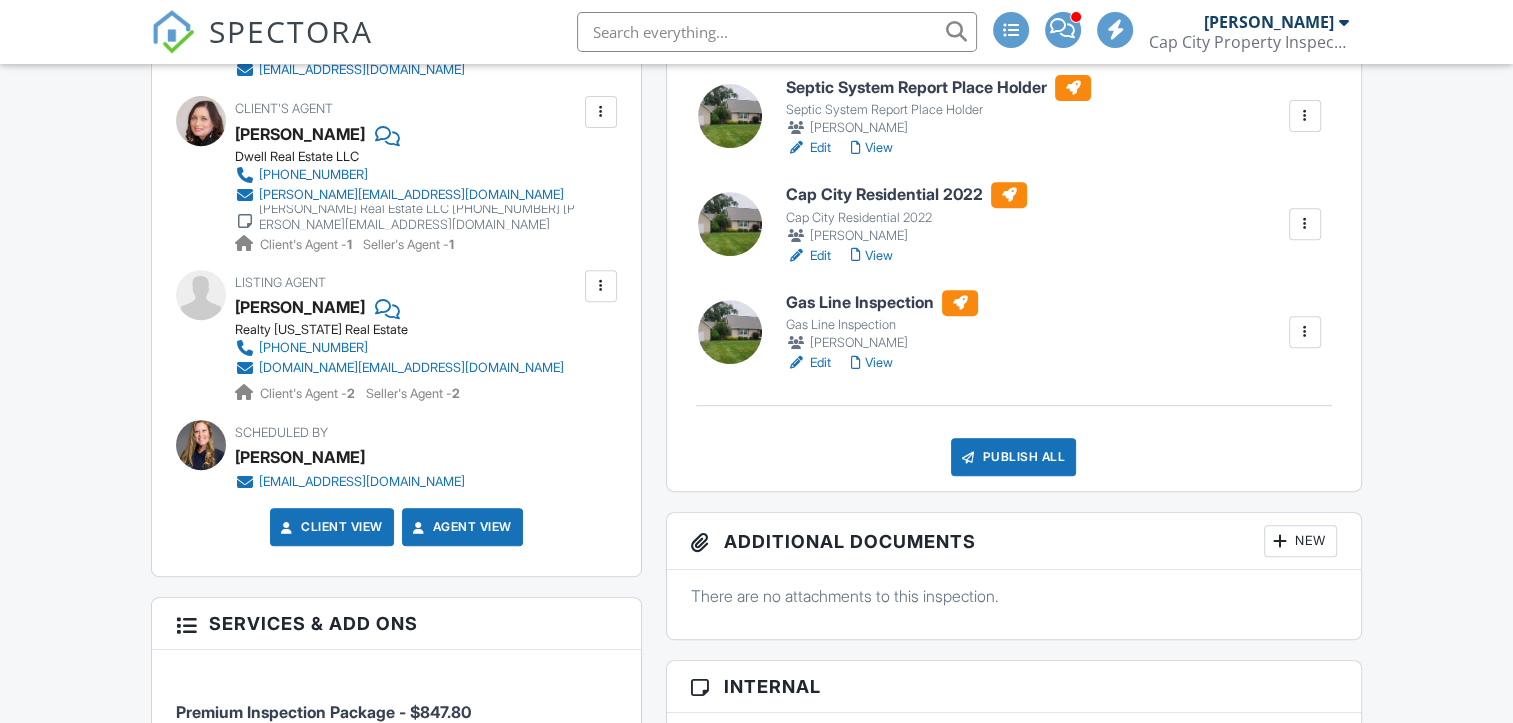click on "View" at bounding box center [872, 363] 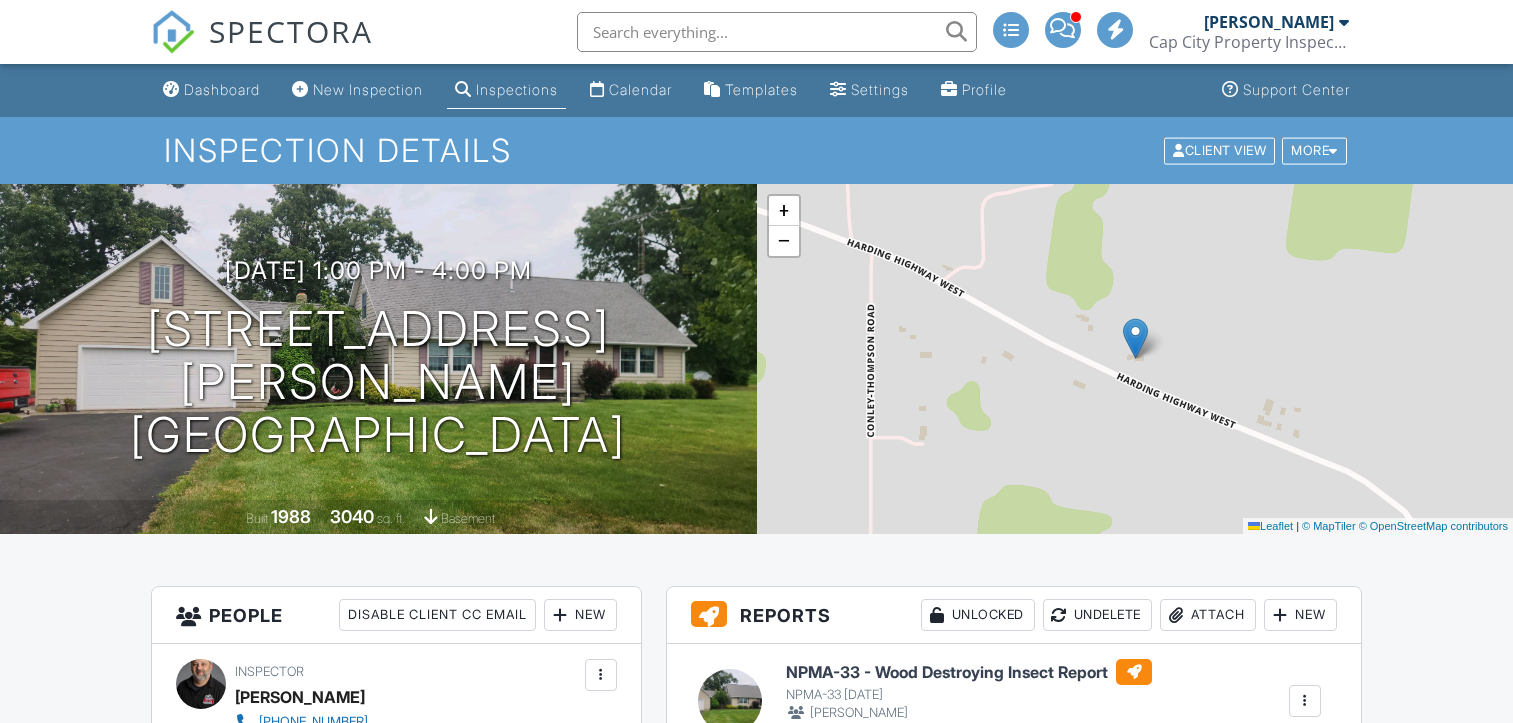 scroll, scrollTop: 0, scrollLeft: 0, axis: both 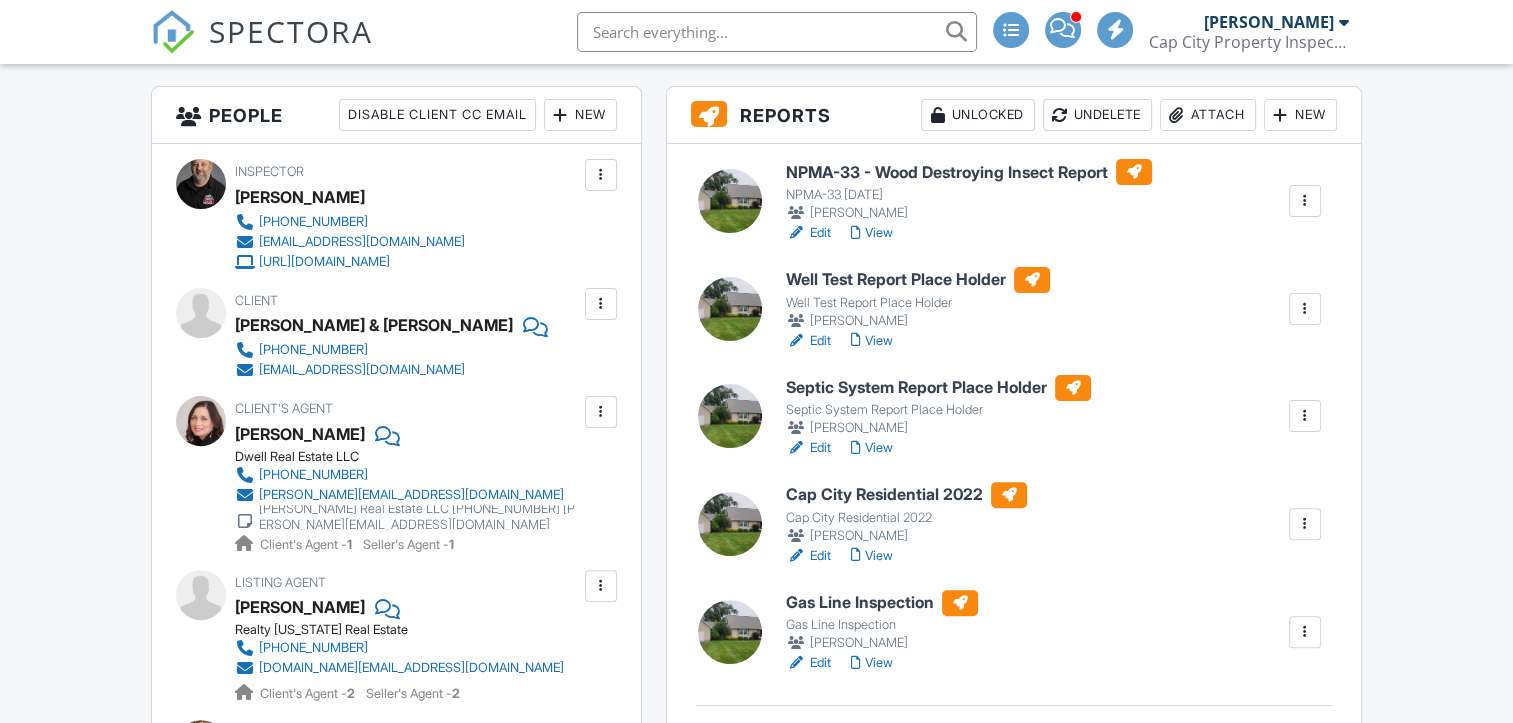 click on "View" at bounding box center (872, 663) 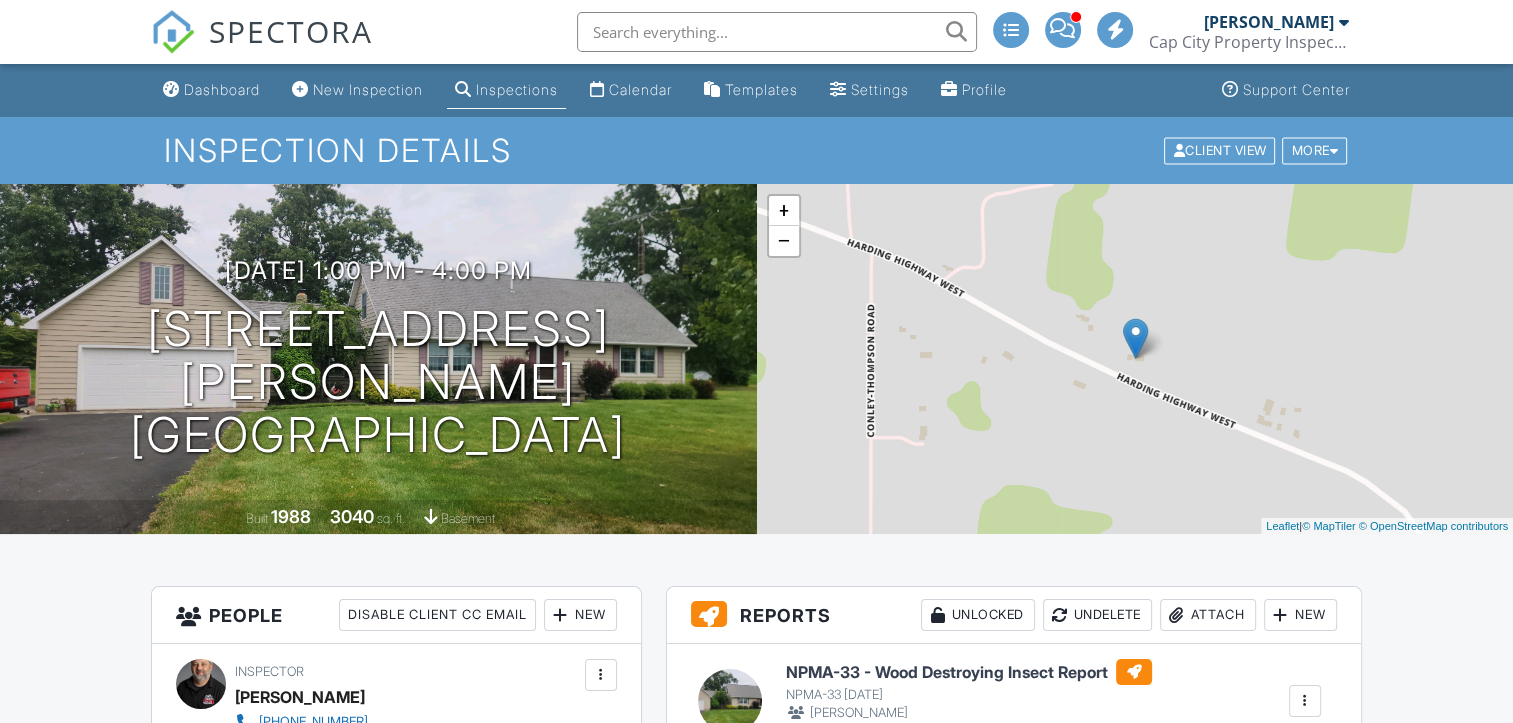 scroll, scrollTop: 800, scrollLeft: 0, axis: vertical 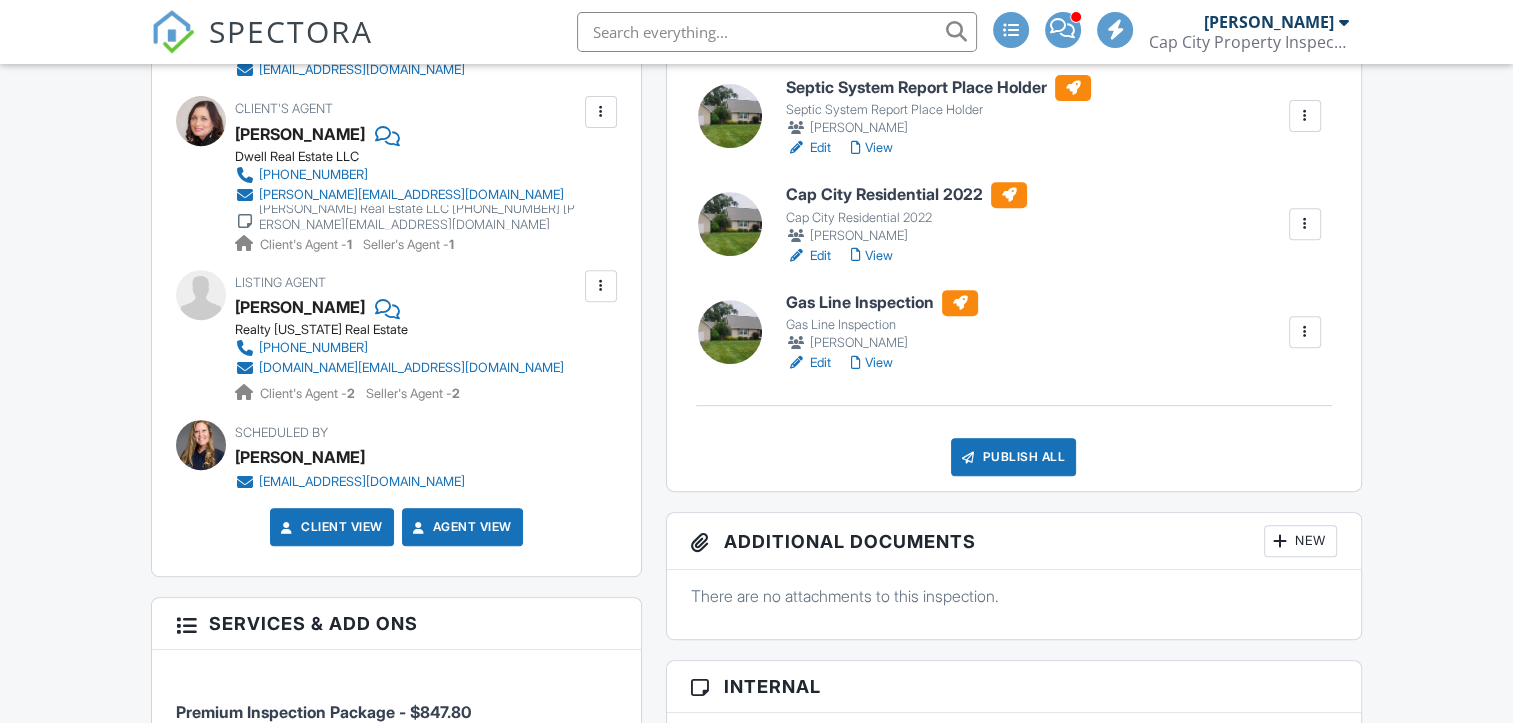 click on "Publish All" at bounding box center (1013, 457) 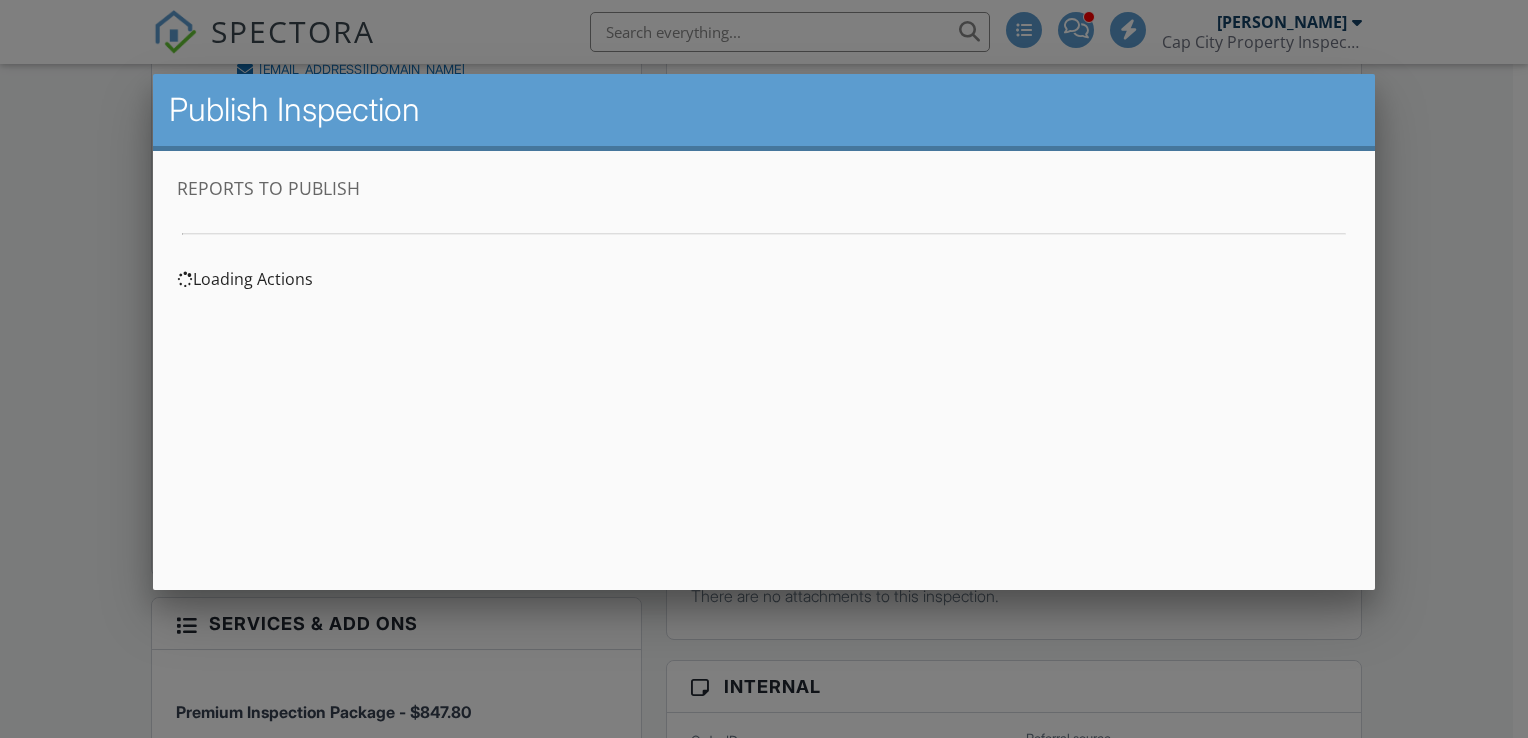 scroll, scrollTop: 0, scrollLeft: 0, axis: both 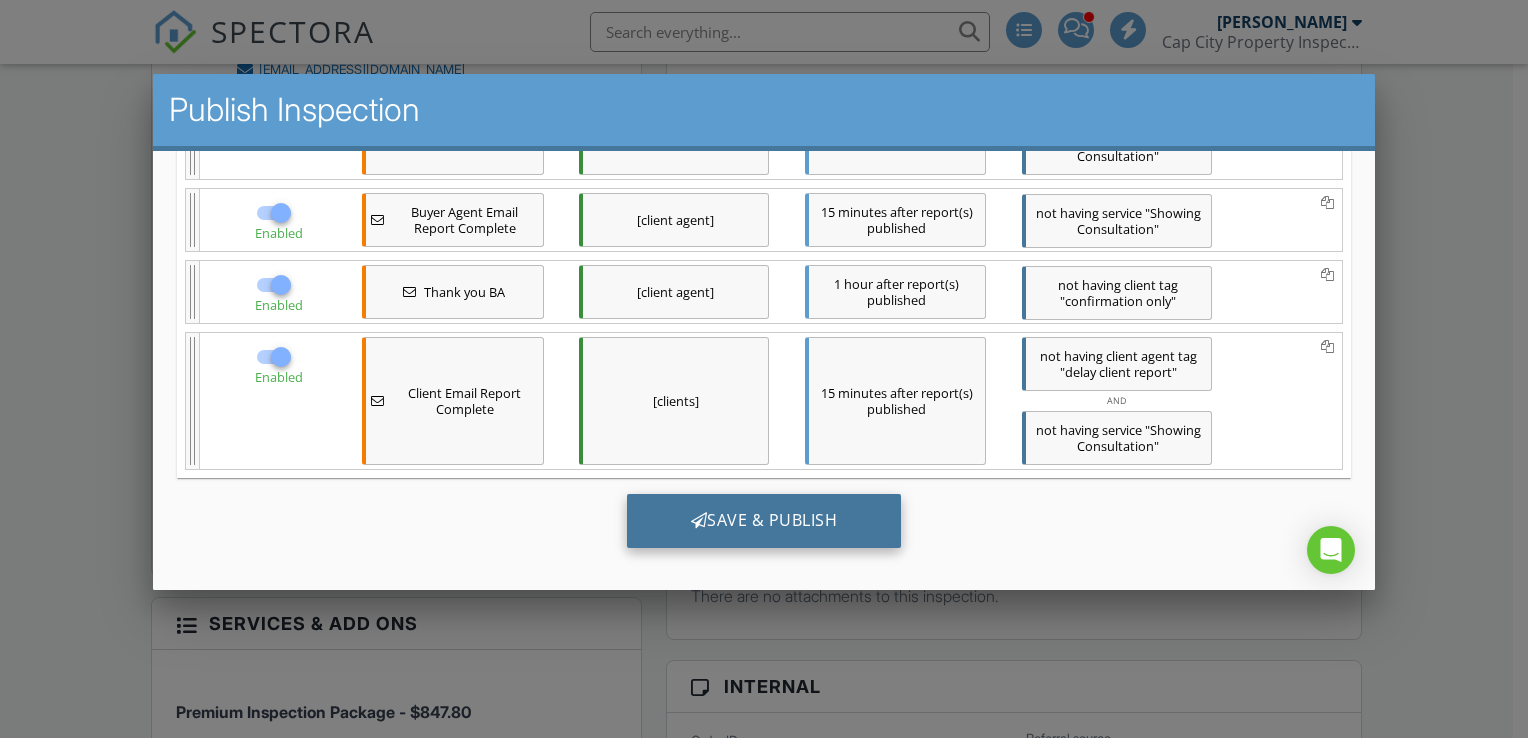 click on "Save & Publish" at bounding box center (763, 520) 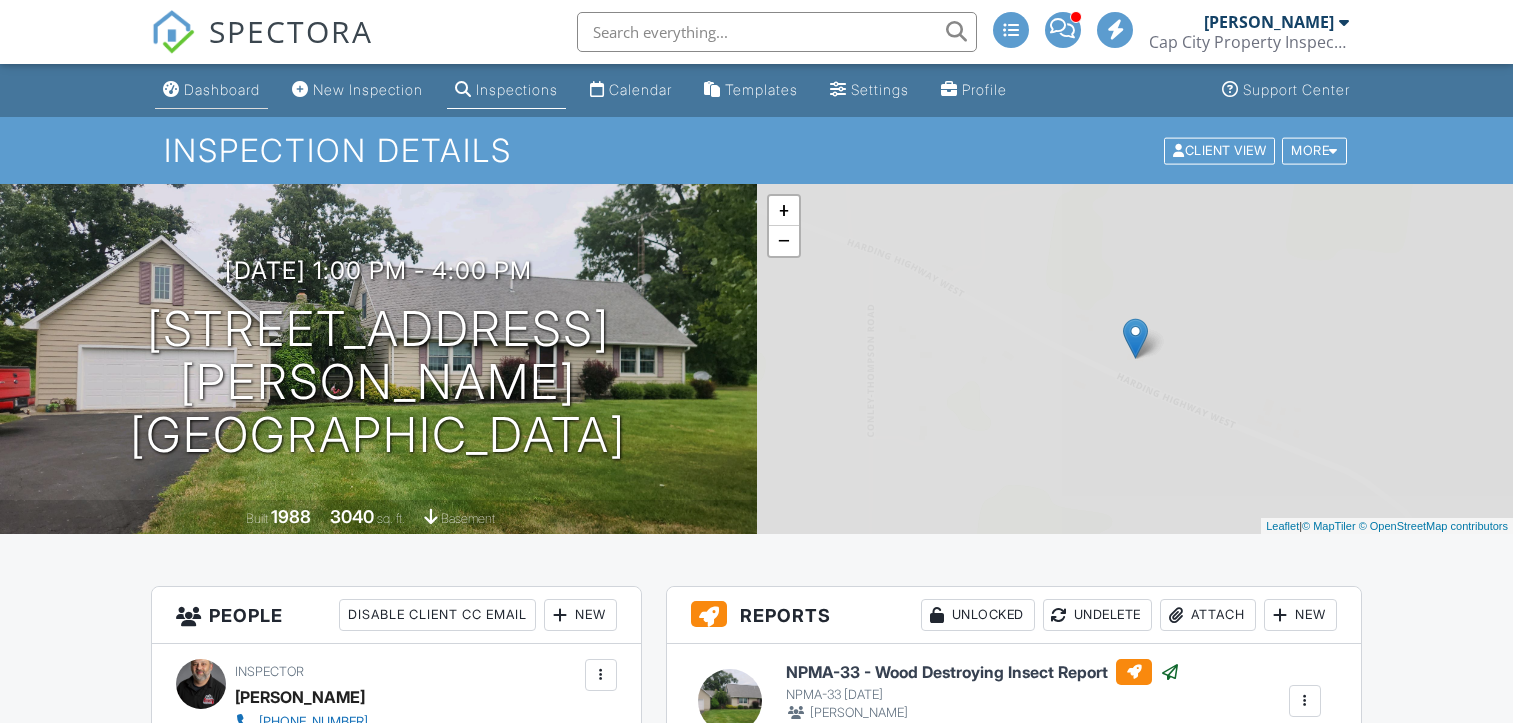 drag, startPoint x: 0, startPoint y: 0, endPoint x: 248, endPoint y: 93, distance: 264.8641 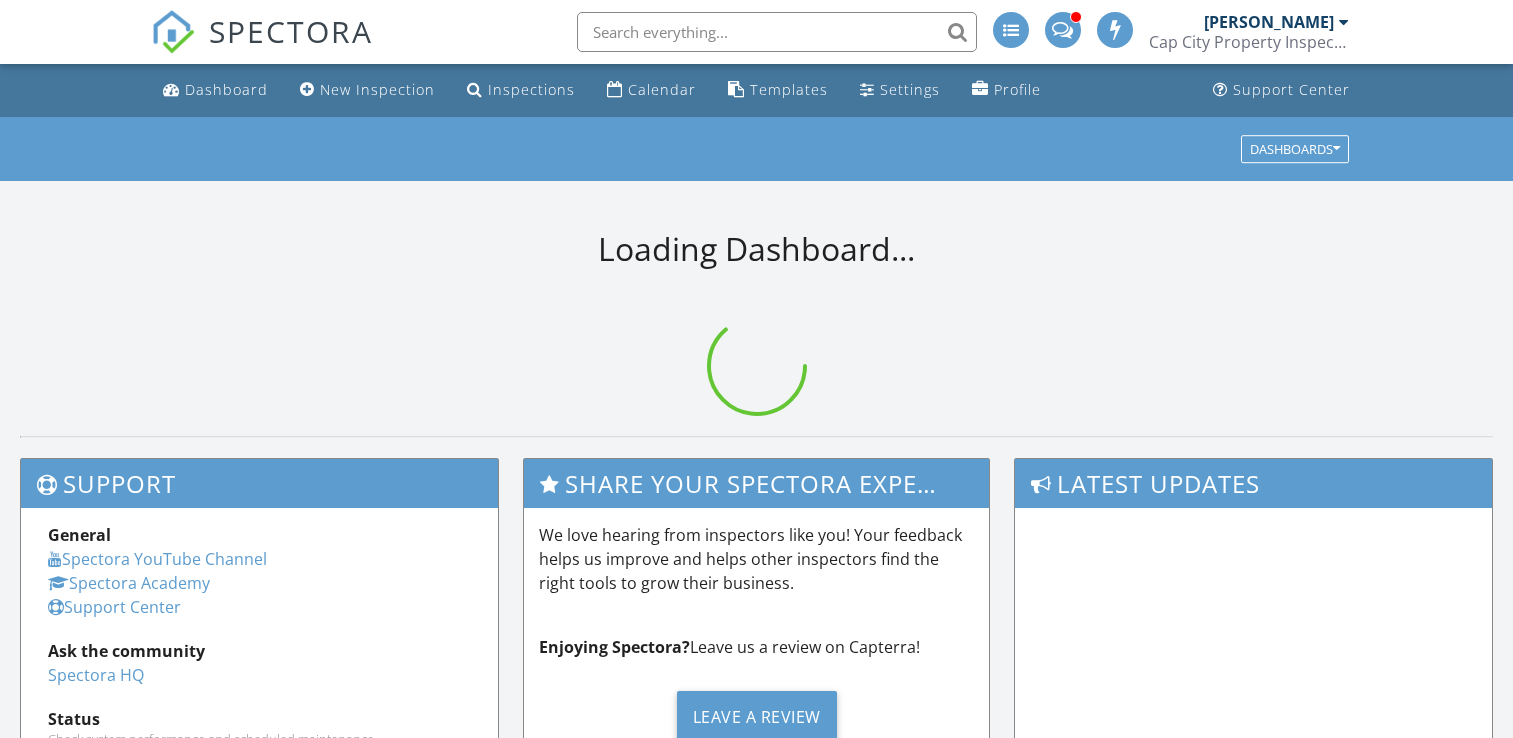 scroll, scrollTop: 0, scrollLeft: 0, axis: both 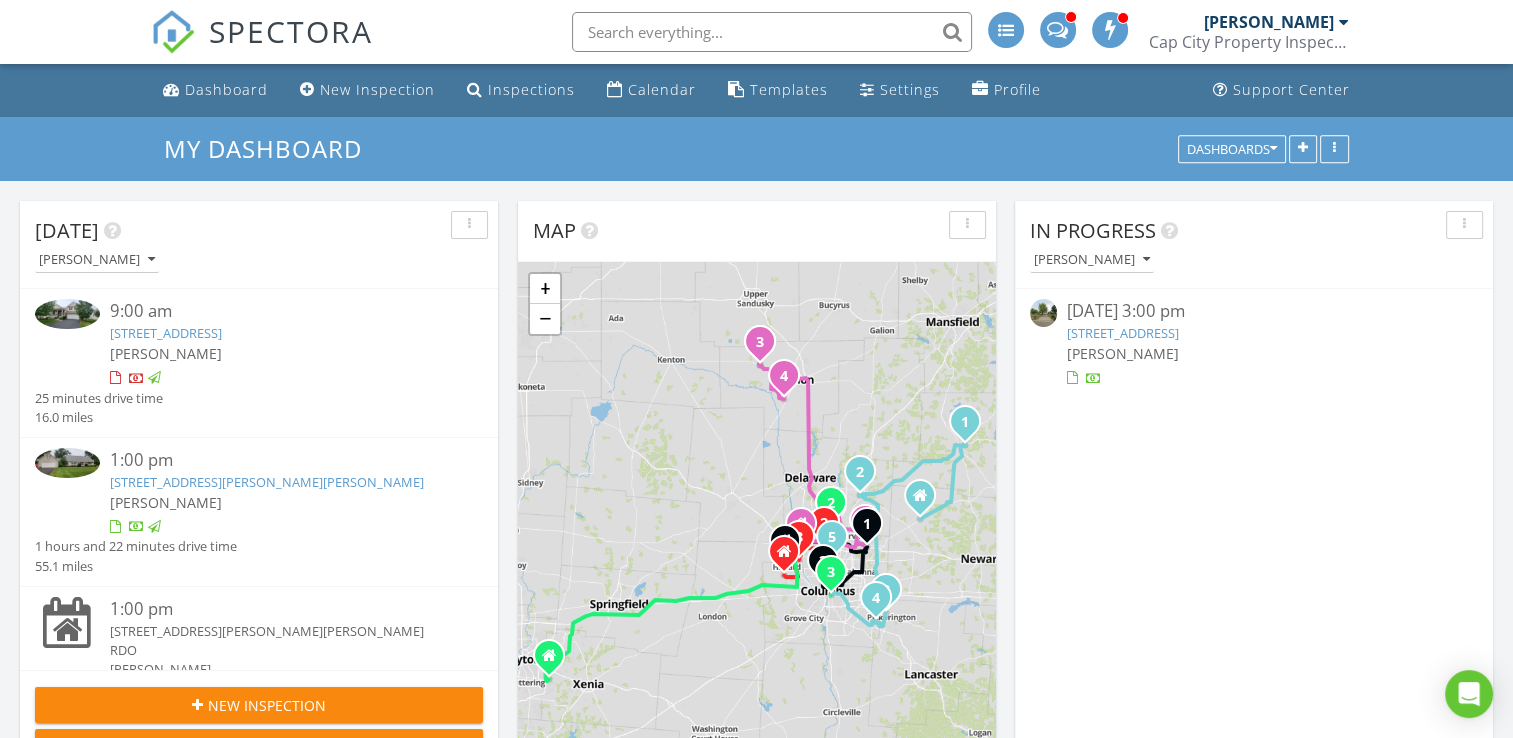 click on "[PERSON_NAME]" at bounding box center (1269, 22) 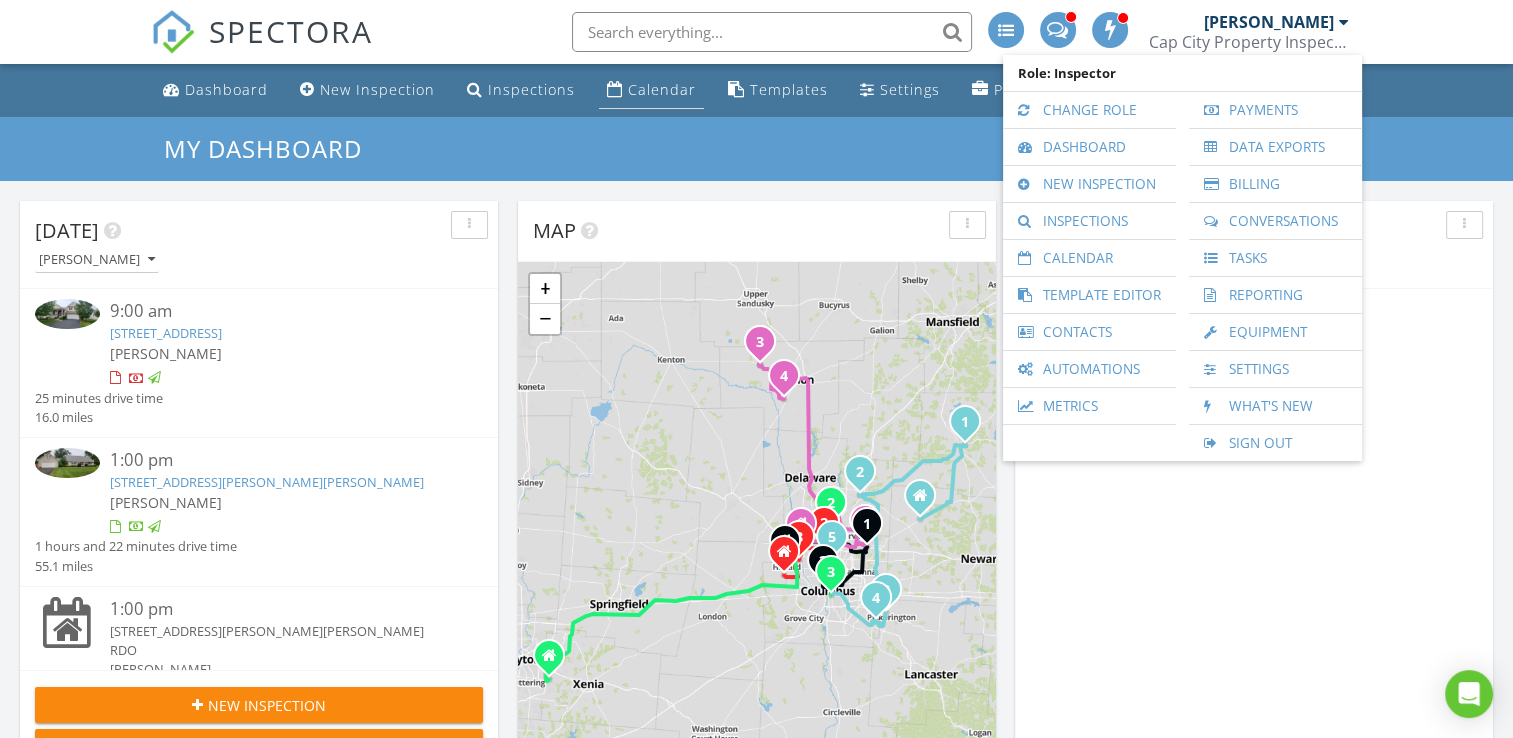 click on "Calendar" at bounding box center (662, 89) 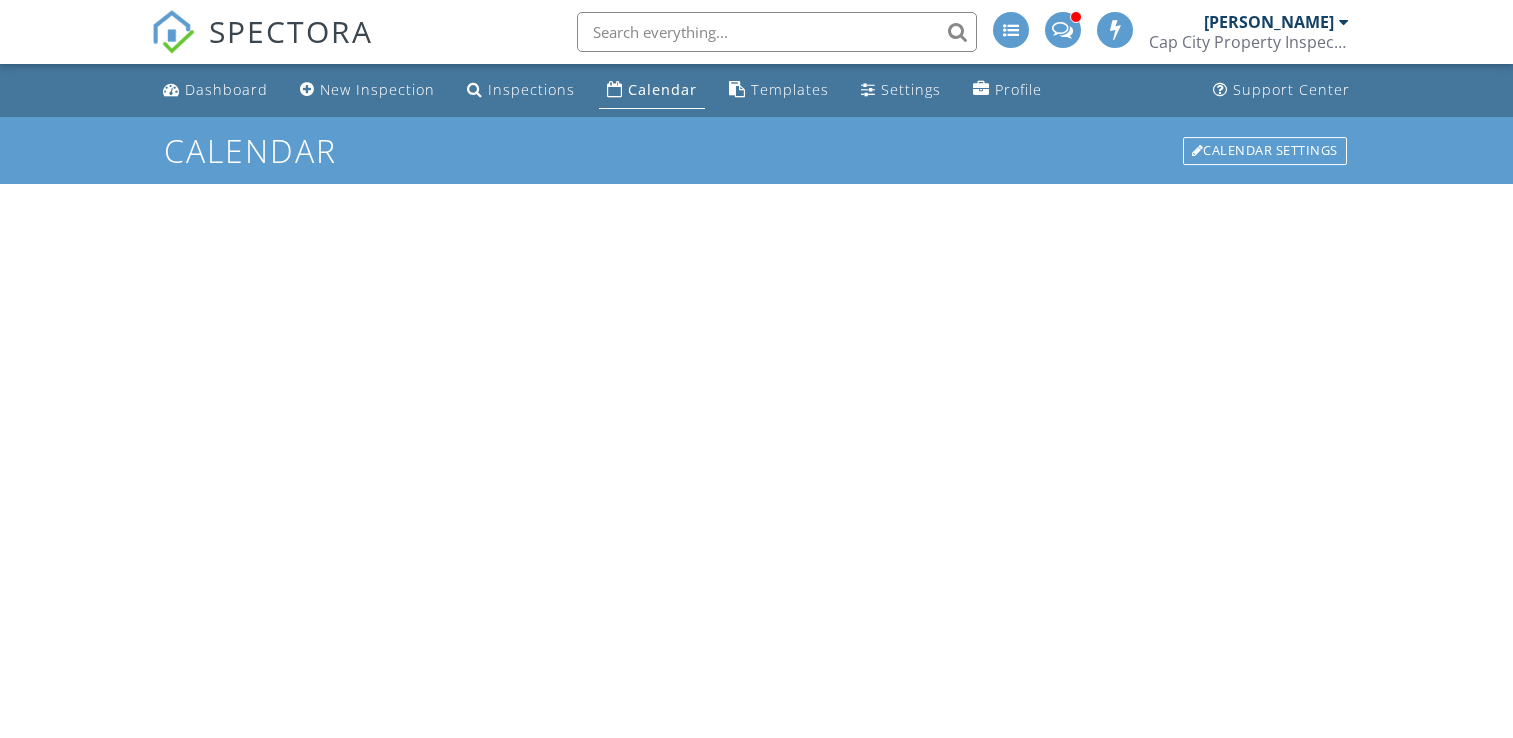 scroll, scrollTop: 0, scrollLeft: 0, axis: both 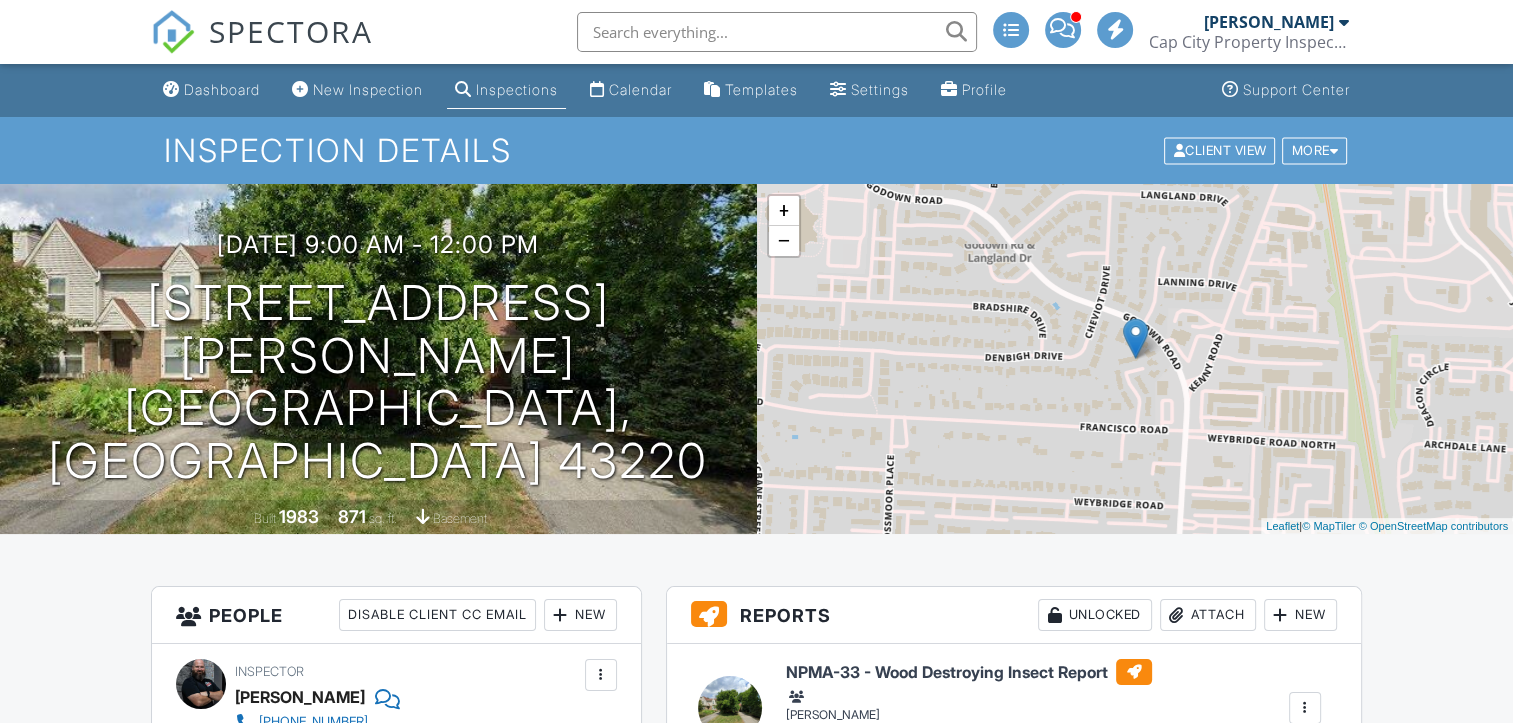 click on "Calendar" at bounding box center [640, 89] 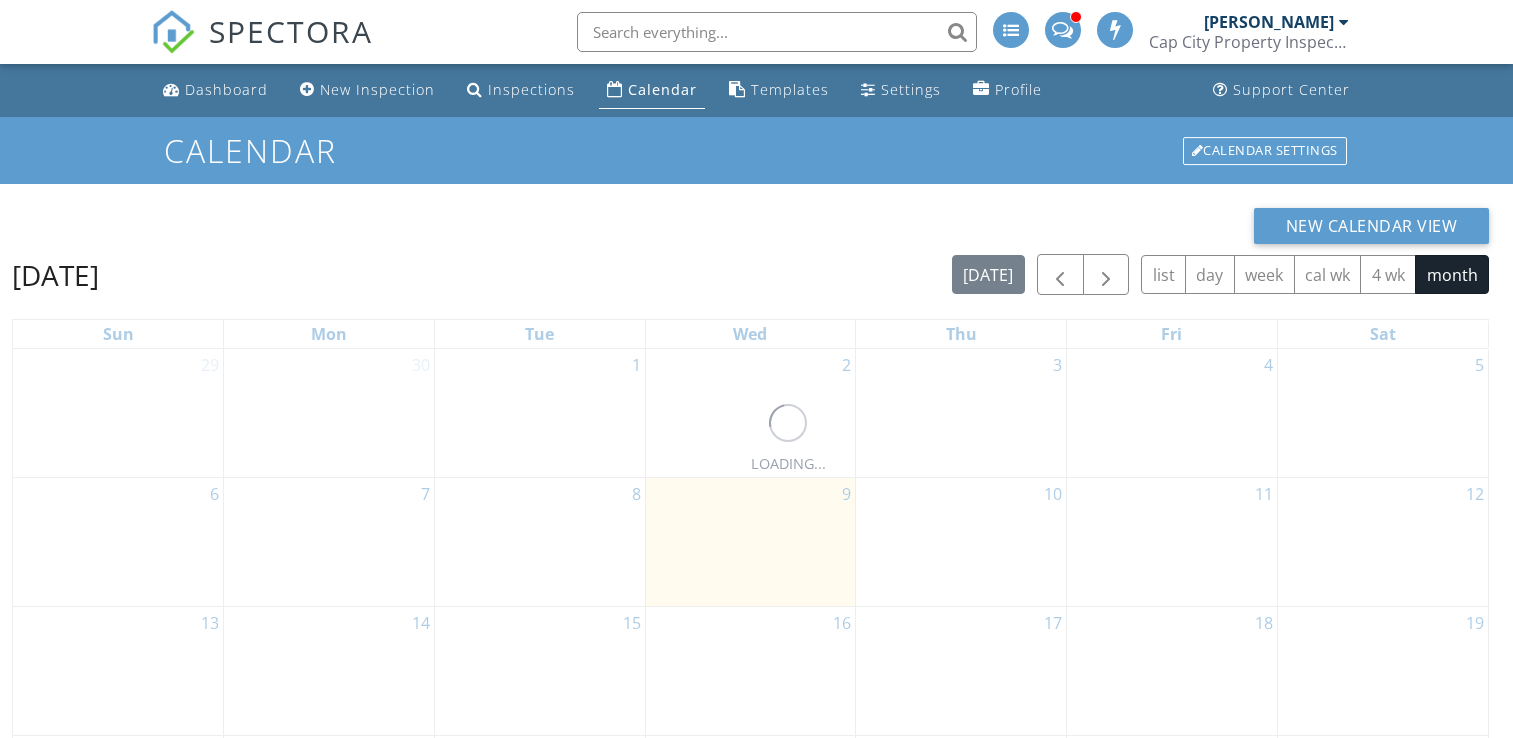 scroll, scrollTop: 0, scrollLeft: 0, axis: both 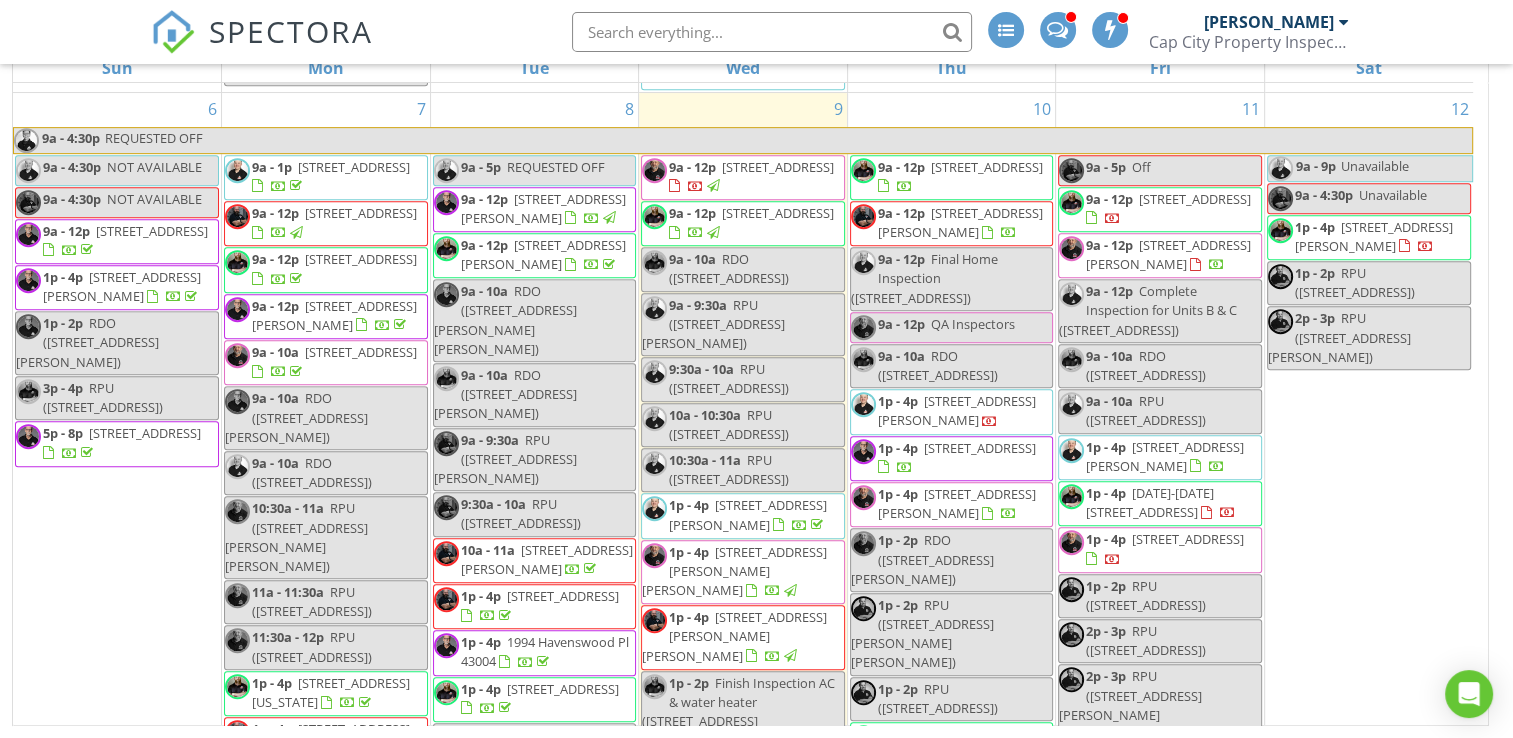 click at bounding box center [895, 187] 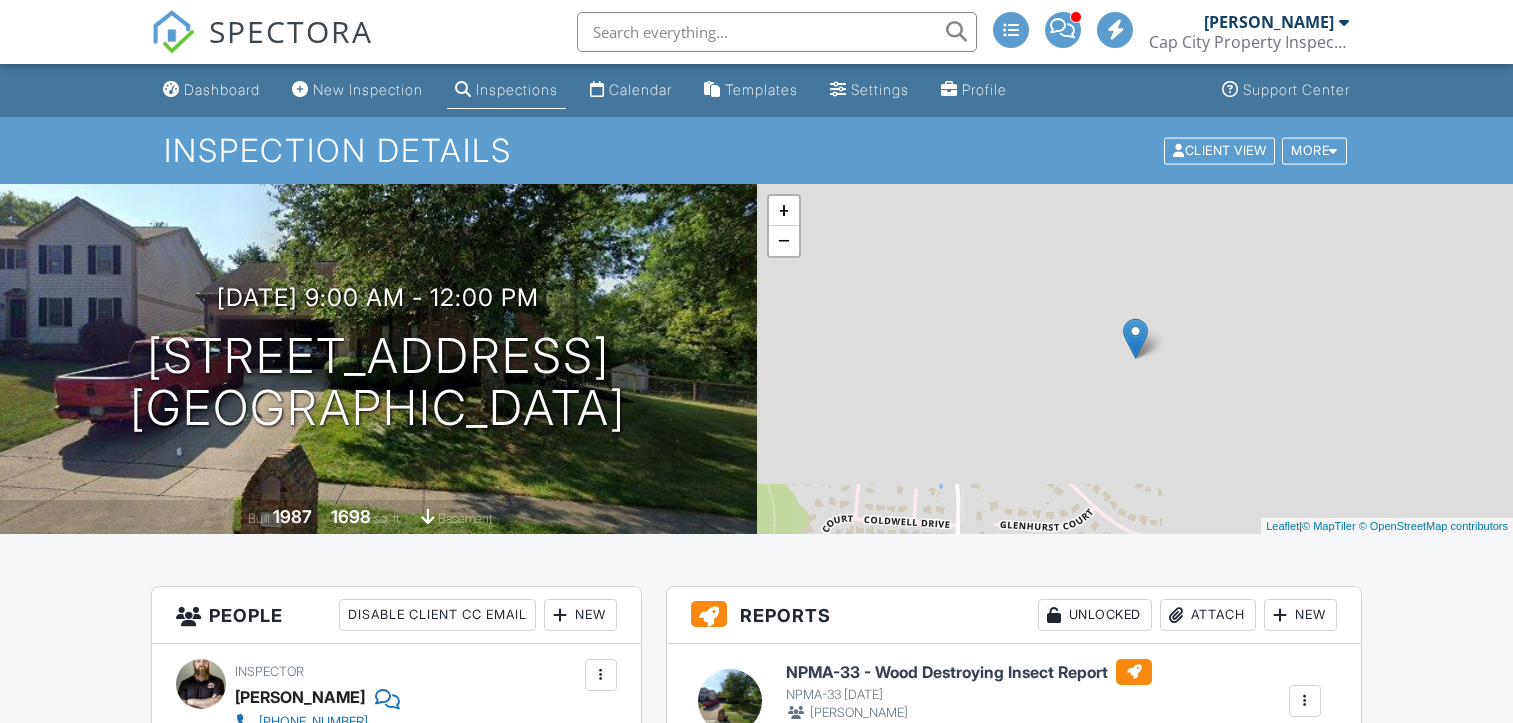 scroll, scrollTop: 200, scrollLeft: 0, axis: vertical 